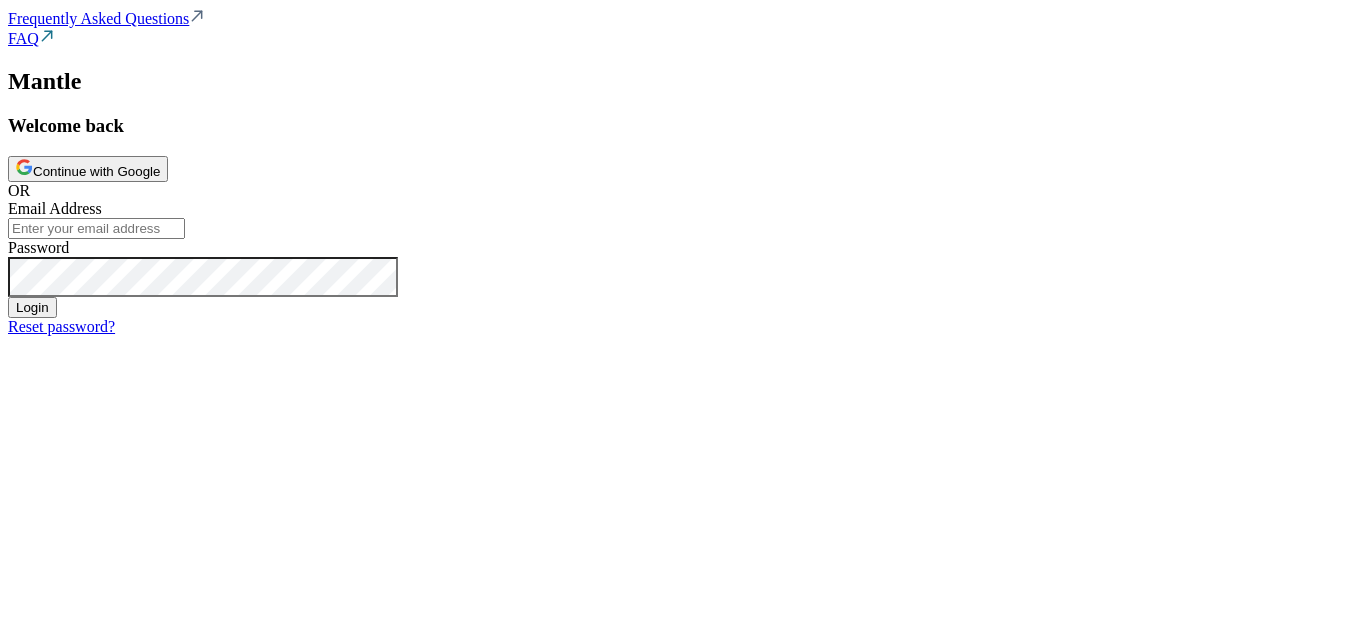 scroll, scrollTop: 0, scrollLeft: 0, axis: both 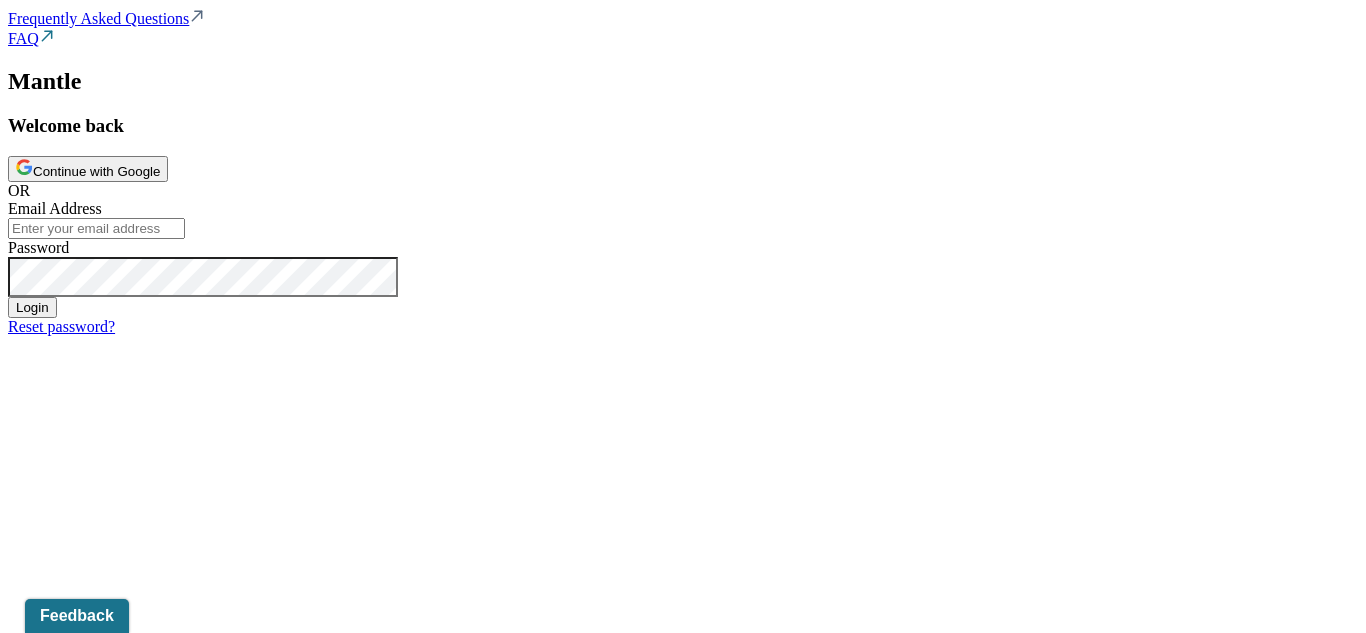 click on "Continue with Google" at bounding box center [88, 169] 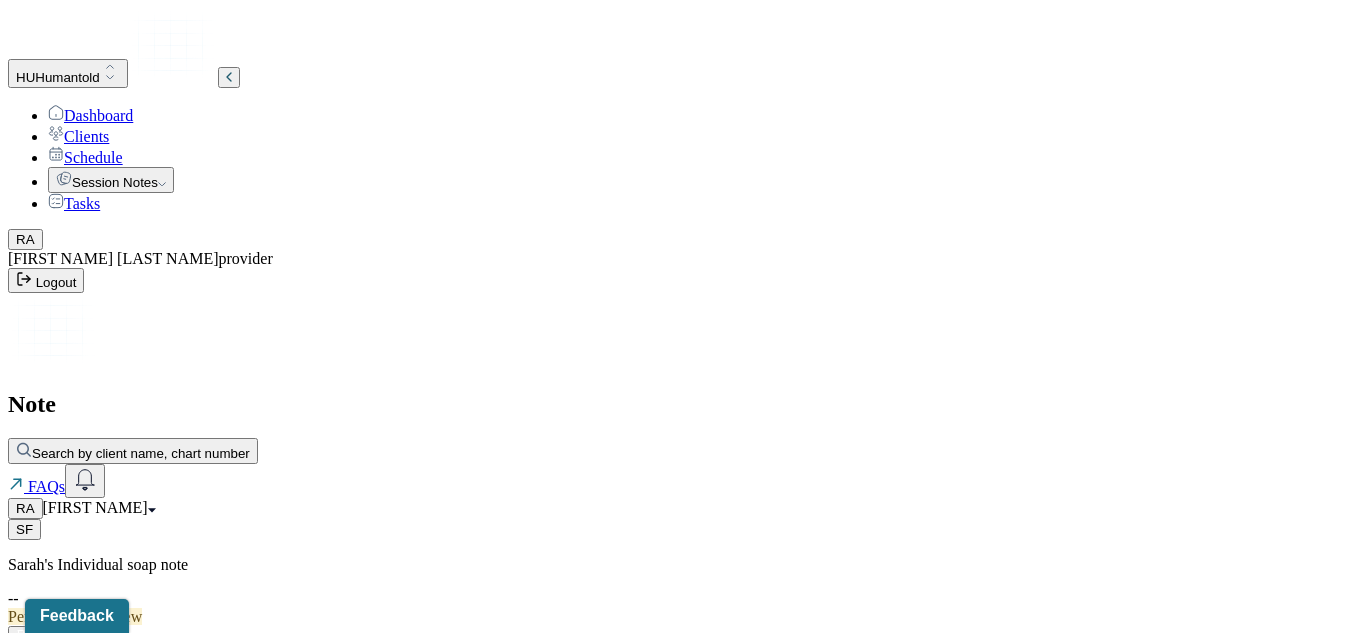 click on "Dashboard" at bounding box center (90, 115) 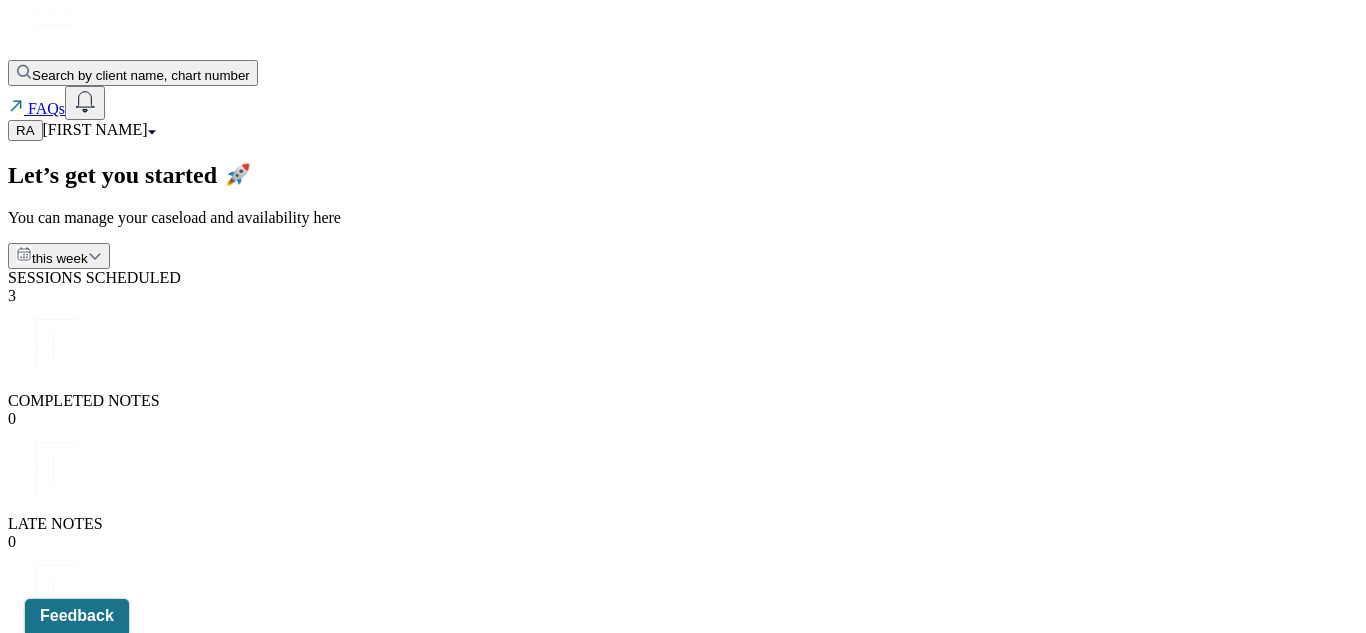 scroll, scrollTop: 0, scrollLeft: 0, axis: both 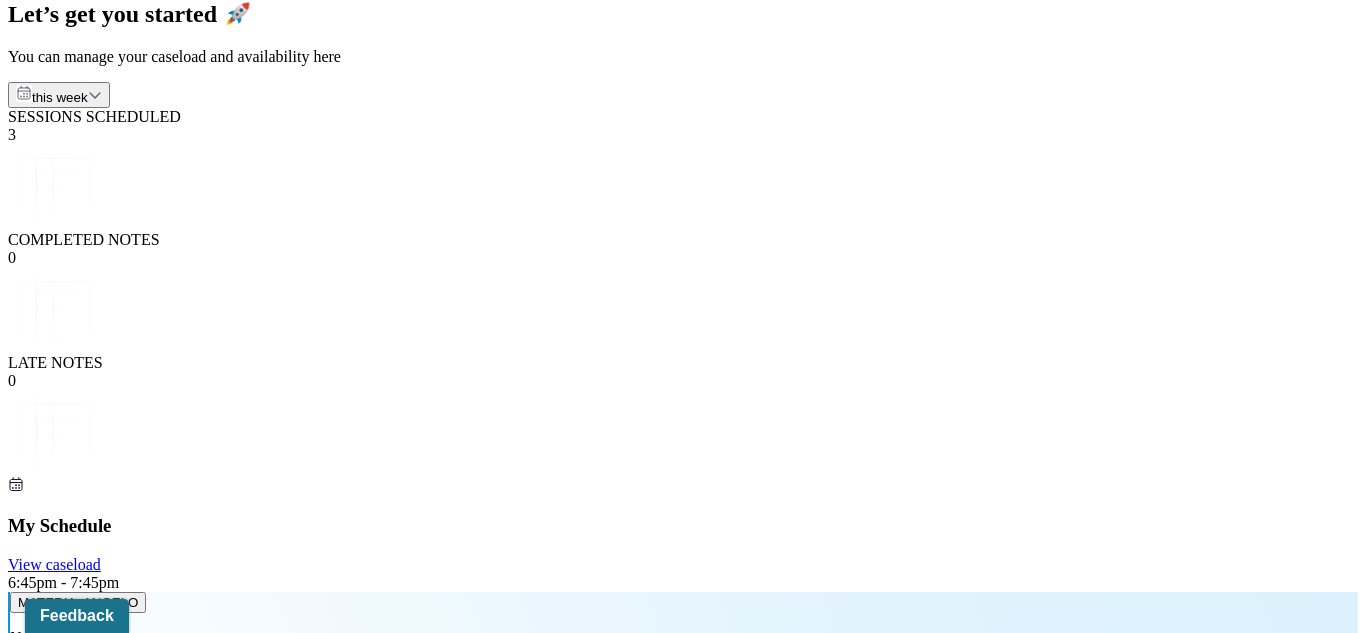 click on "Dashboard Clients Schedule Session Notes Tasks [LAST NAME]   [LAST NAME] provider   Logout" at bounding box center [683, -255] 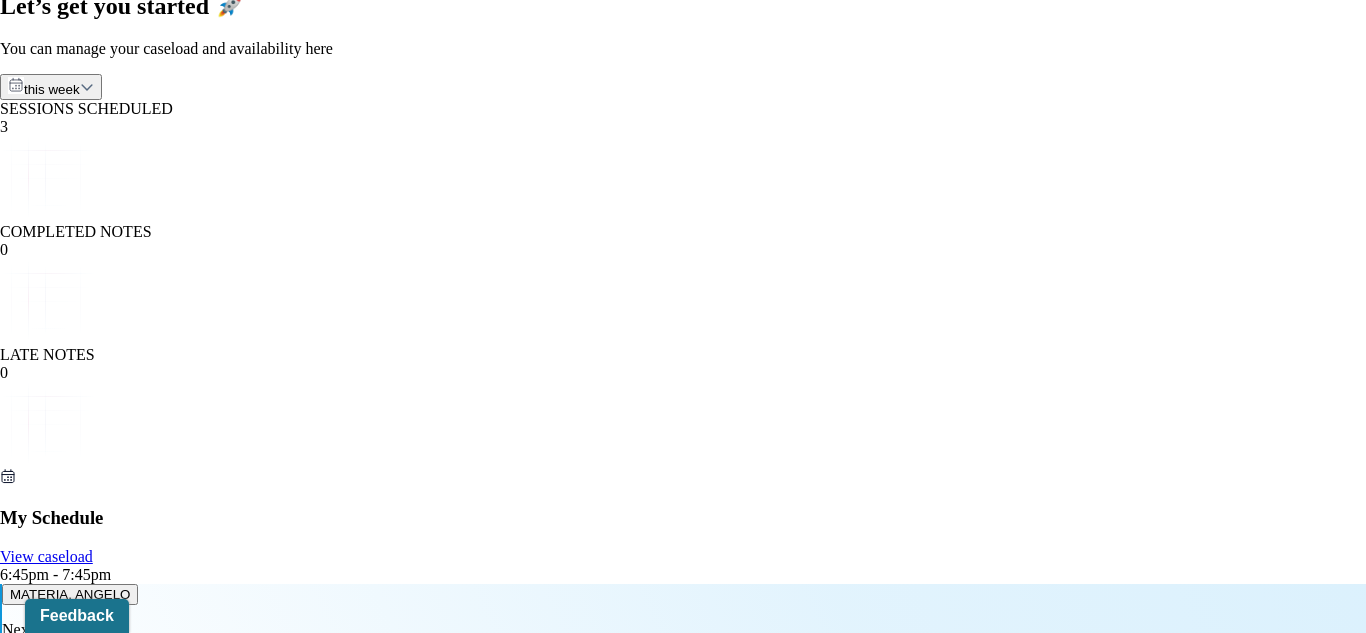 click on "Session notes" at bounding box center [100, 1807] 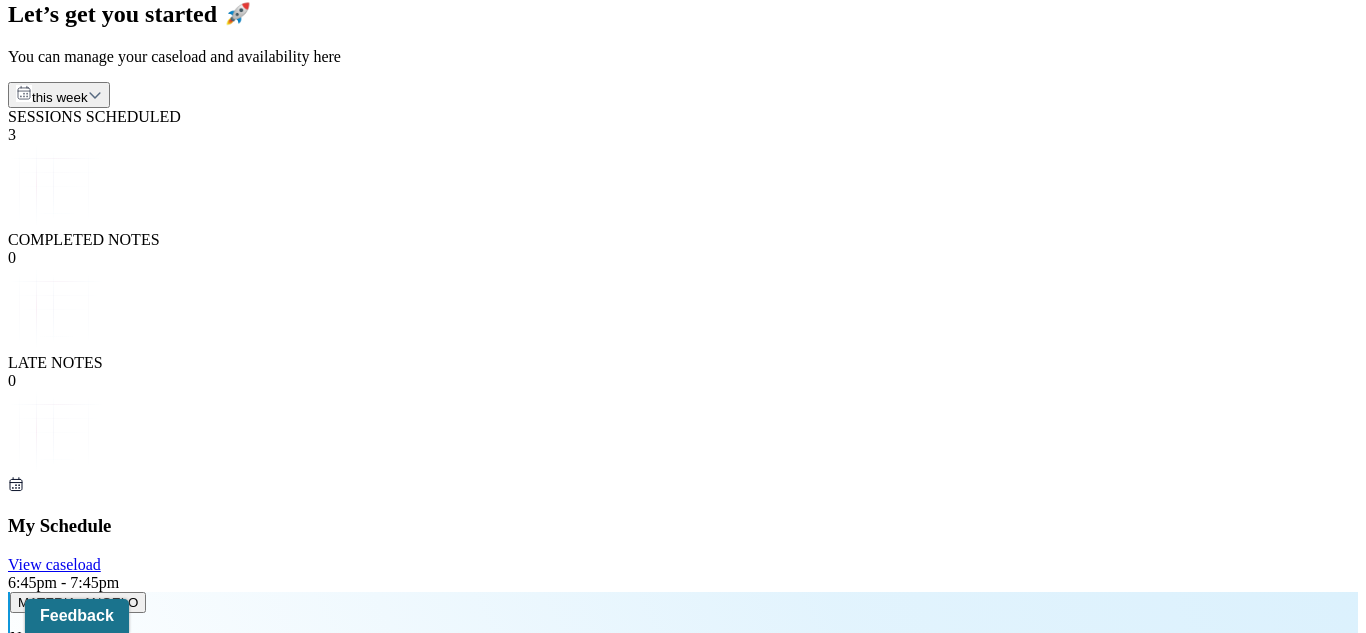 click on "HALL, BAYLEE" at bounding box center [64, 1082] 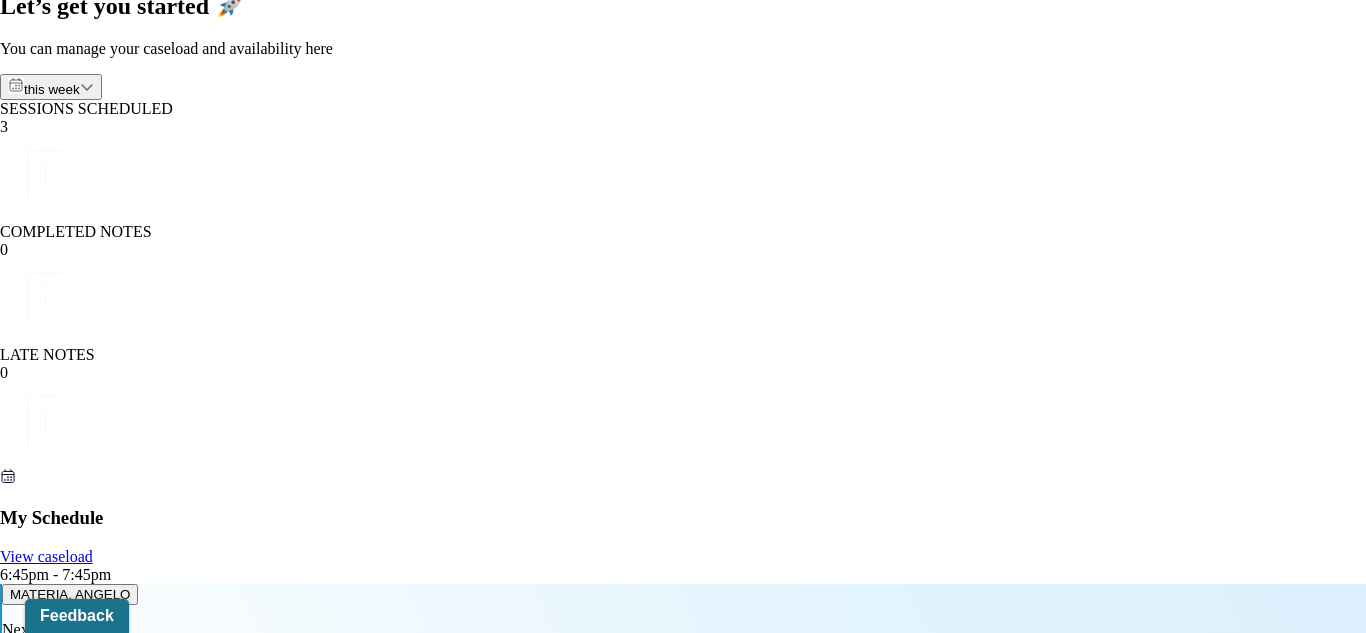 click on "Go to full client chart" at bounding box center (69, 1667) 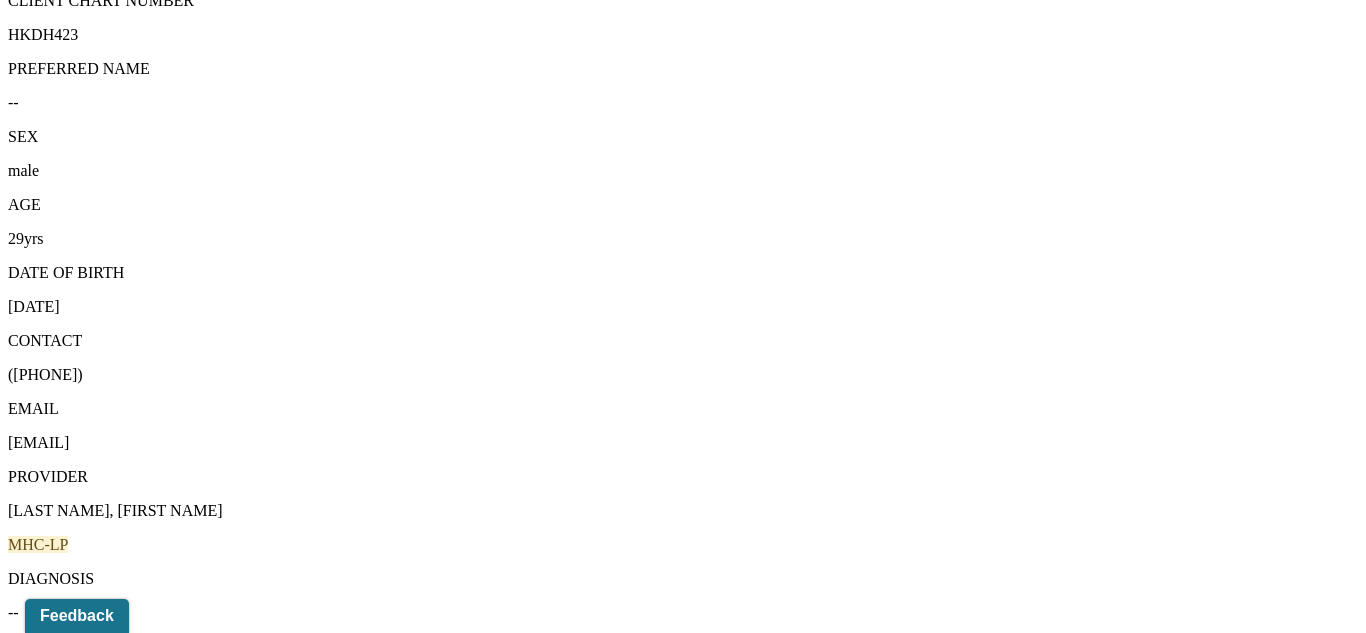 scroll, scrollTop: 536, scrollLeft: 0, axis: vertical 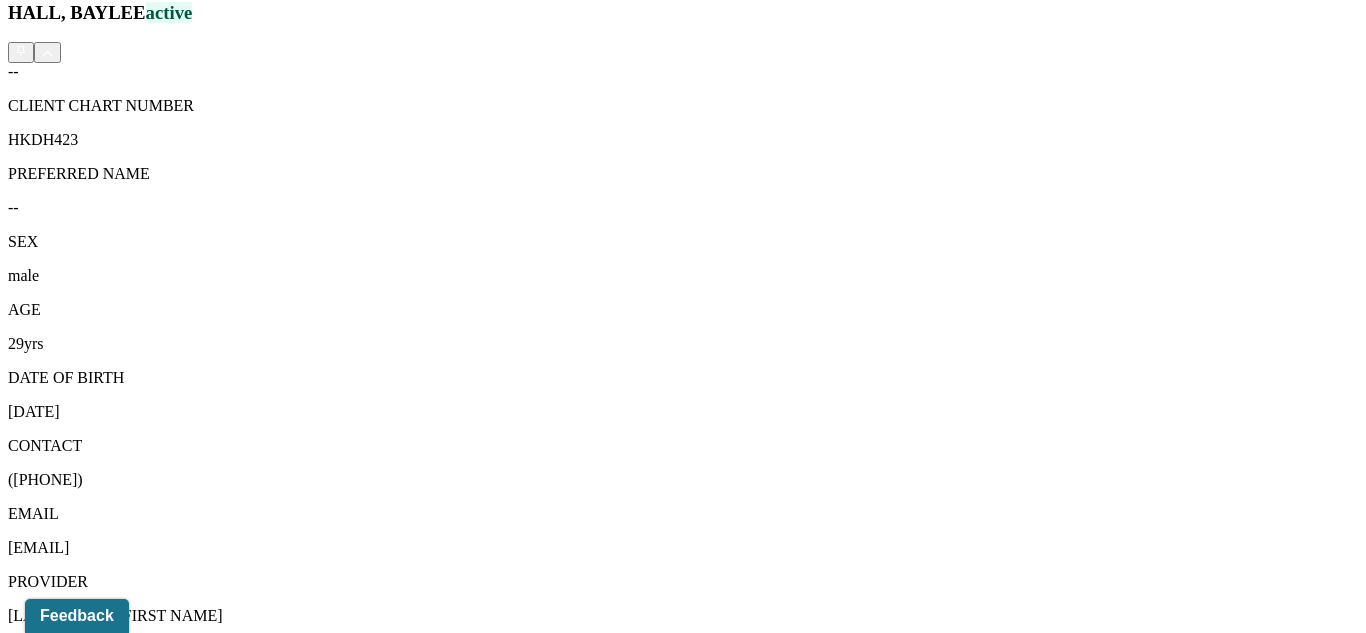 click on "Relations info" at bounding box center (109, 1501) 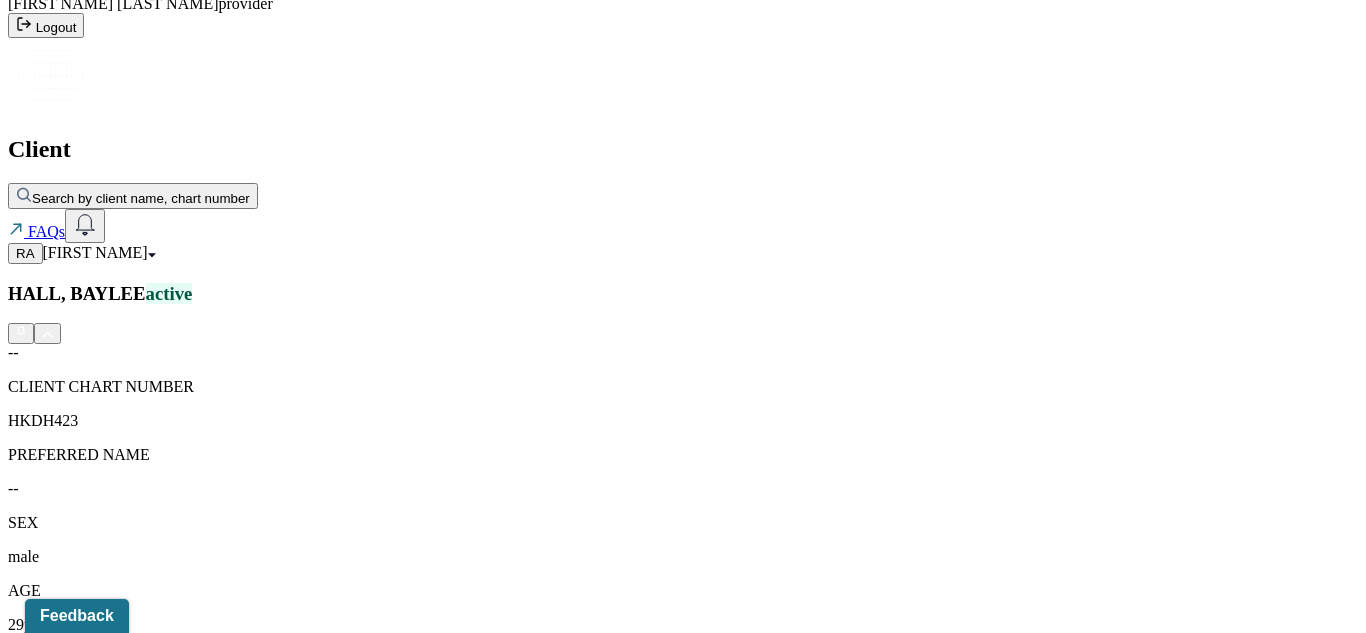 scroll, scrollTop: 256, scrollLeft: 0, axis: vertical 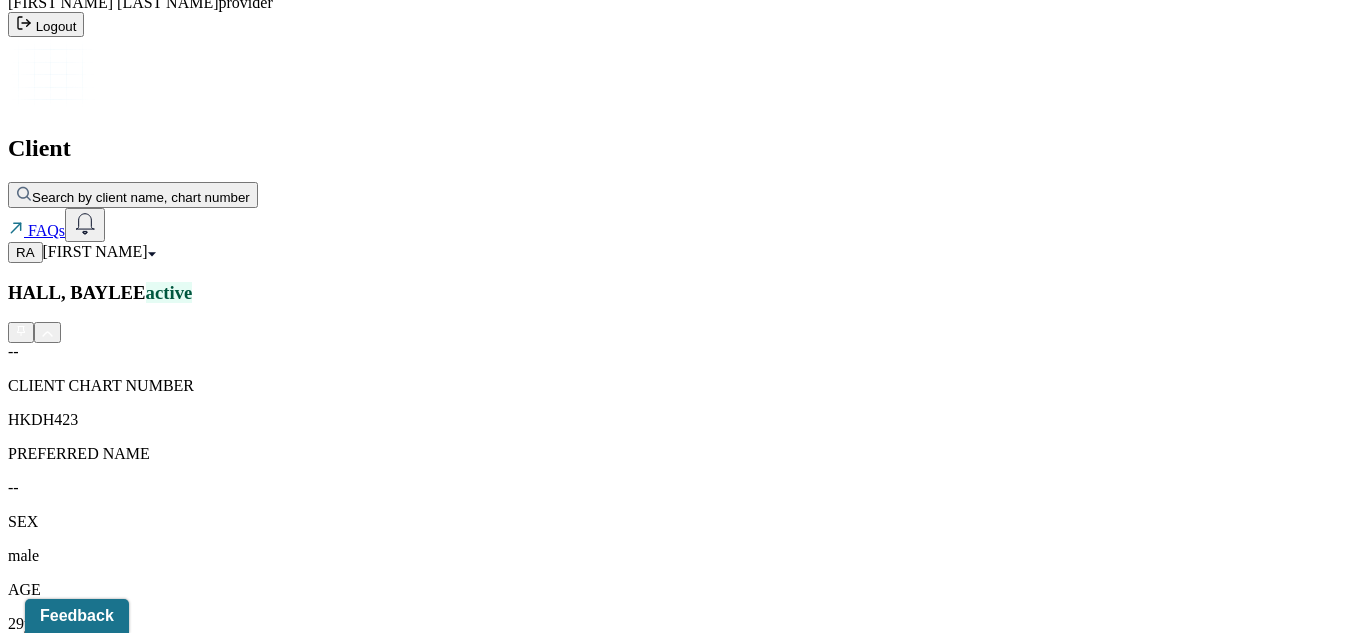 click on "Session Notes" at bounding box center [209, 1781] 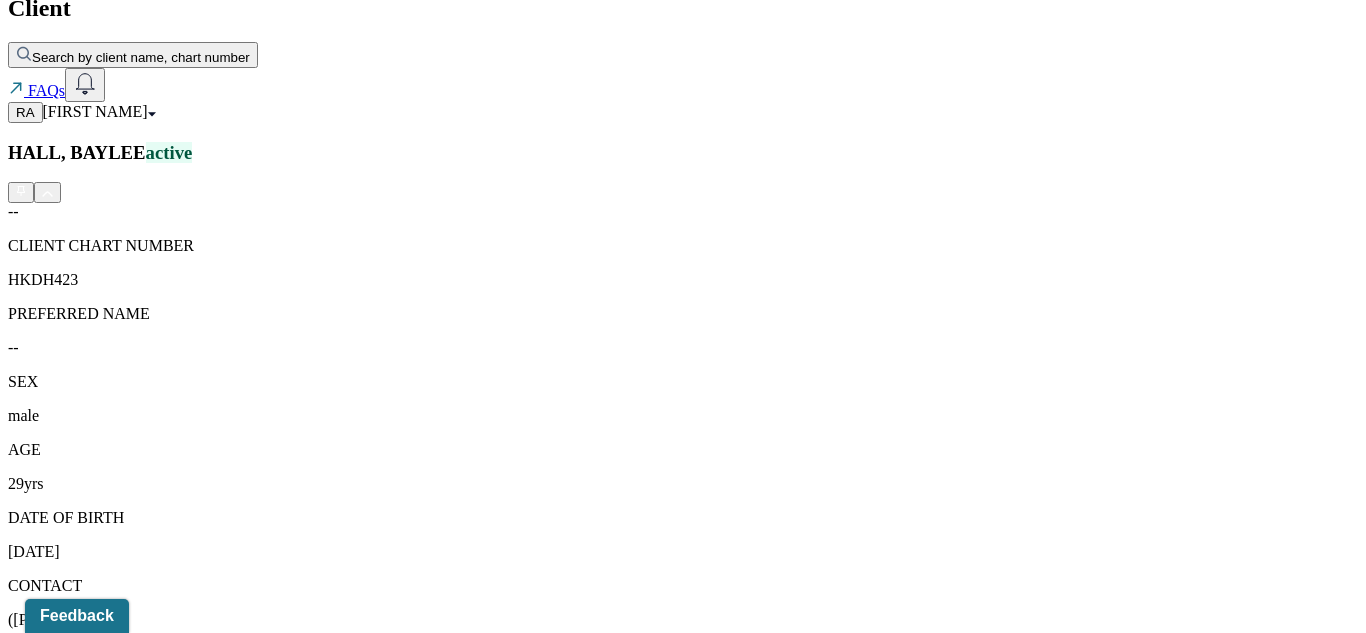scroll, scrollTop: 418, scrollLeft: 0, axis: vertical 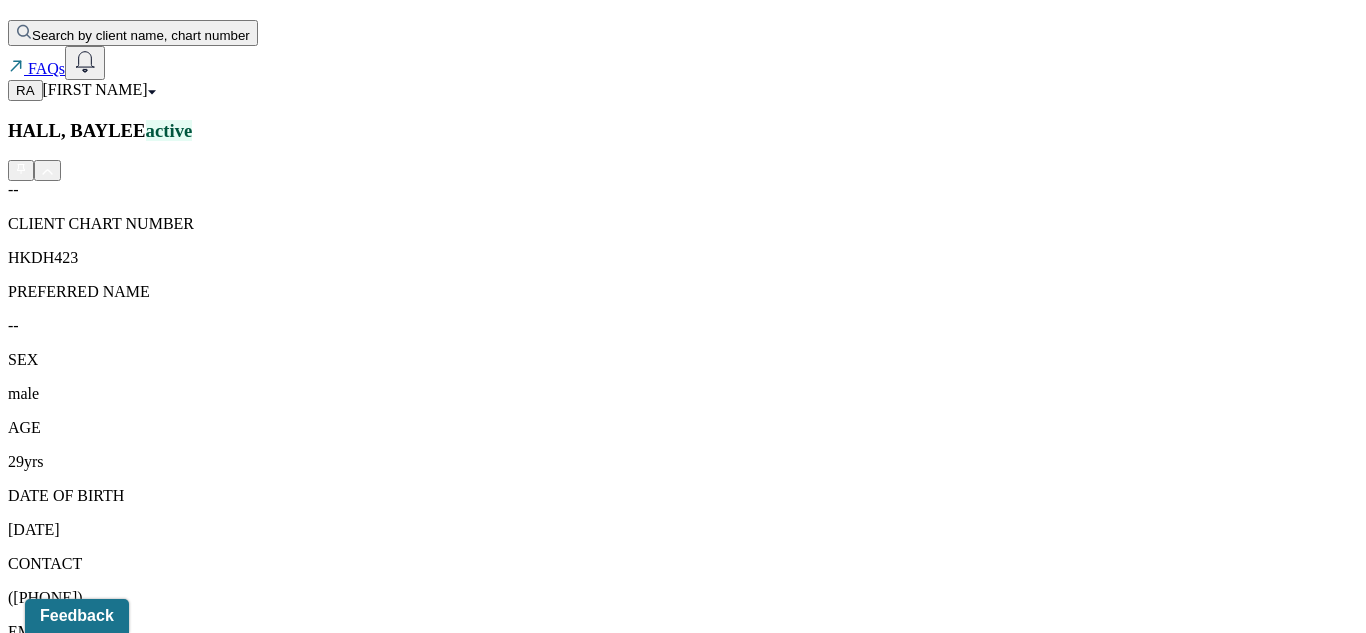click on "Individual intake note" at bounding box center (264, 1753) 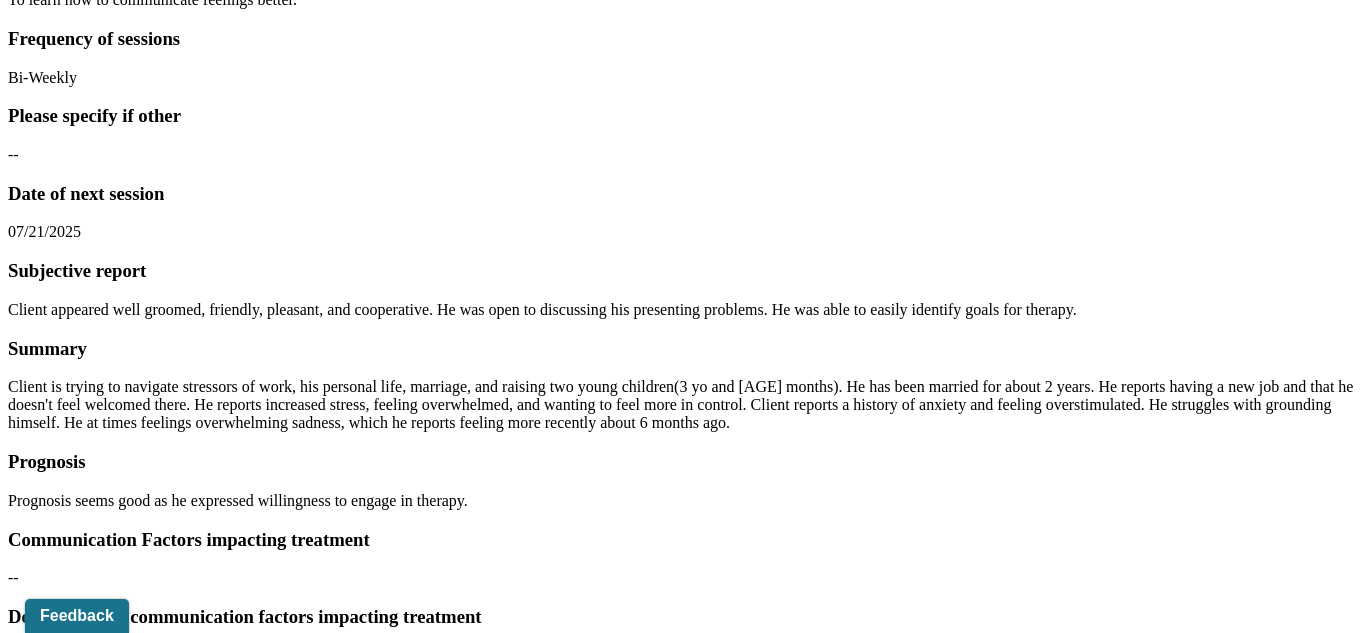 scroll, scrollTop: 9441, scrollLeft: 0, axis: vertical 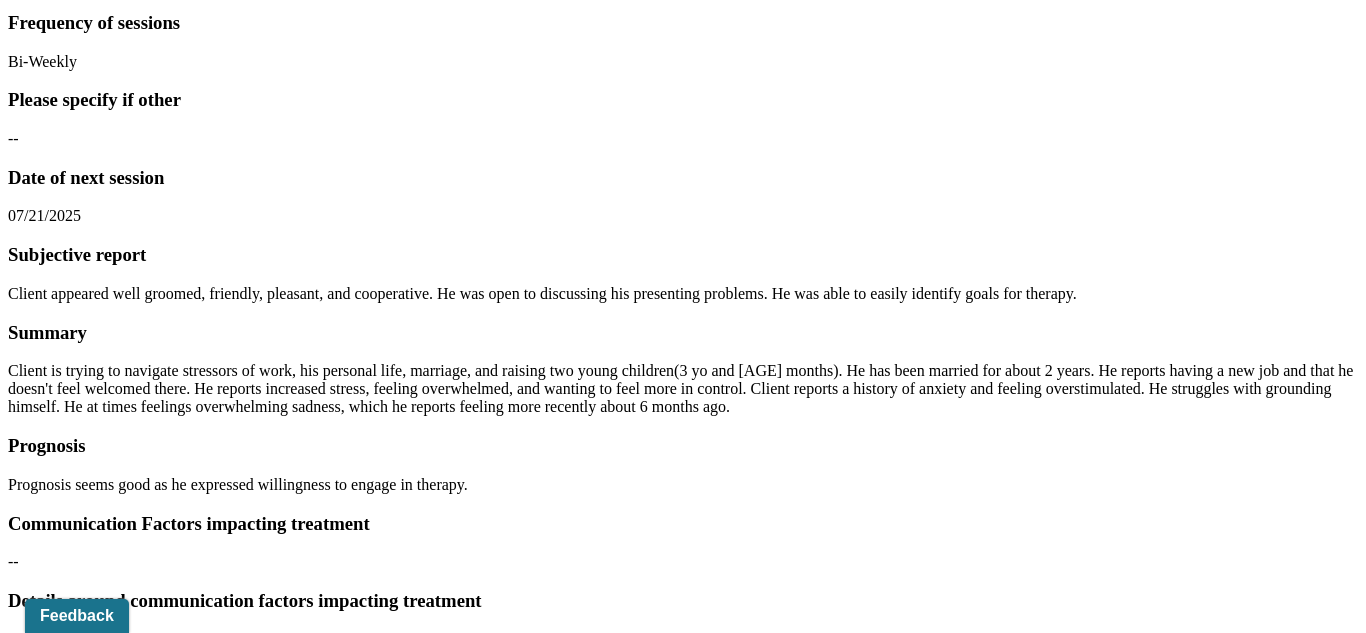 click on "BH [LAST NAME]'s   Individual intake note -- Coded       Actions   PROVIDER [LAST NAME], [FIRST NAME] CLIENT NAME [LAST NAME], [FIRST NAME] APPOINTMENT Individual therapy   MANTLE CLAIM ID -- PAYER CLAIM ID -- SUBMISSION -- POS CODE 10 - Telehealth Provided in Patient's Home DOB [DATE]  ([AGE] Yrs) INSURANCE CARE CHART NUMBER HKDH423 CPT CODE 90837 DATE OF SERVICE [DATE]   4:15 PM   -   5:15 PM ( 1hr ) SIGNATURE R.A.  ([DATE], [TIME]) MODIFIER 95 Telemedicine DIAGNOSIS Primary:   F41.1 GENERALIZED ANXIETY DISORDER ,  Secondary:   -- Tertiary:   --   Session Note     Claims     Payments History     Remits     Content     Messages     Change requested     Activity       Sections Identity Presenting concerns Symptoms Family history Family psychiatric history Mental health history Suicide risk assessment Mental status exam Summary Treatment goals   Sections   NOTE CONTENT Appointment location teletherapy Client Teletherapy Location Home Provider Teletherapy Location Home Consent was received for the teletherapy session -- Identity" at bounding box center [683, -4137] 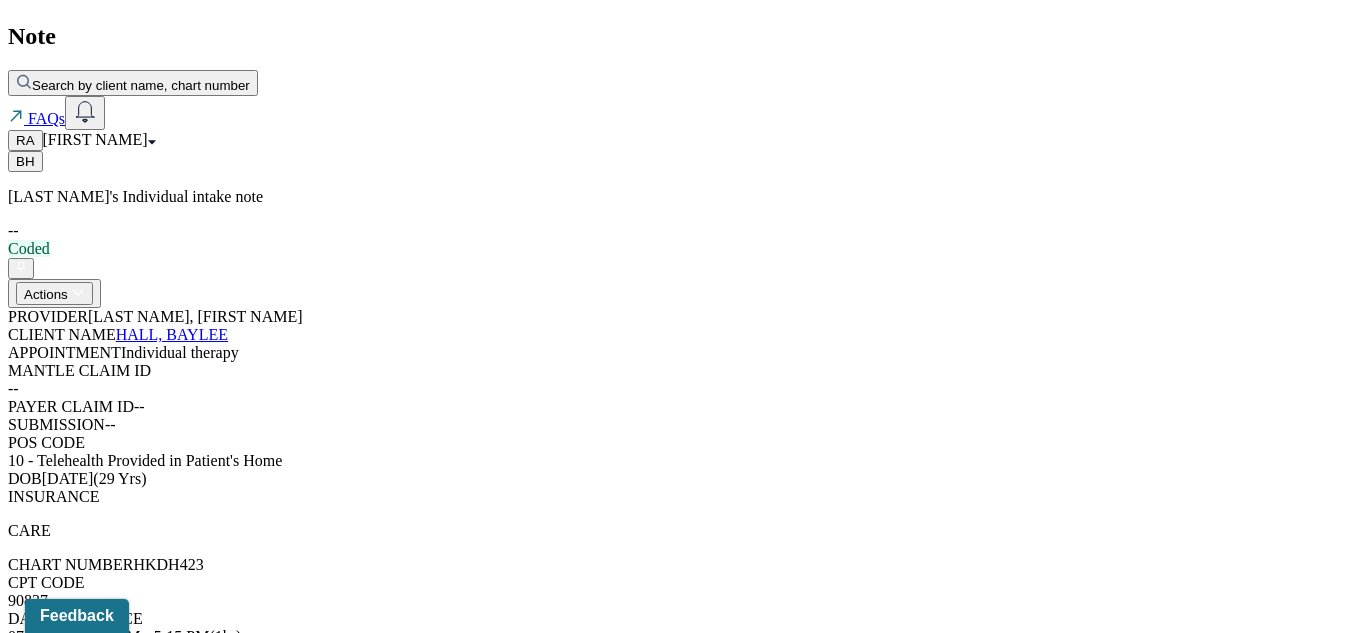 scroll, scrollTop: 0, scrollLeft: 0, axis: both 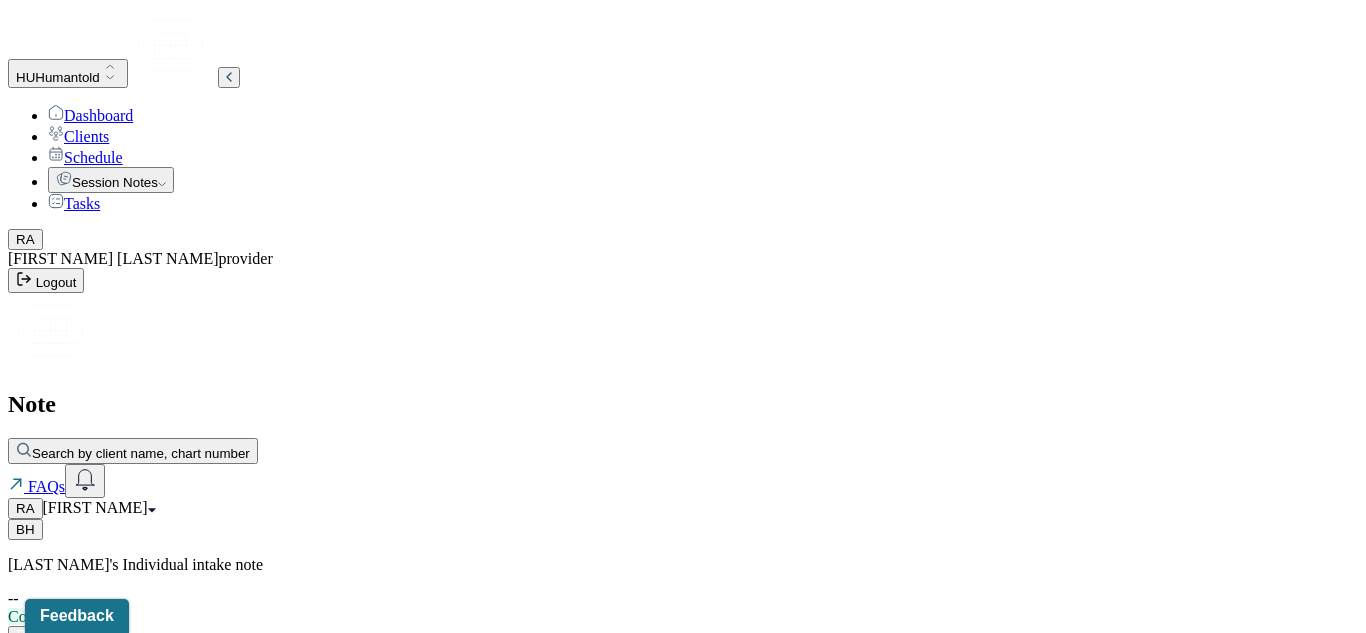 click on "Dashboard" at bounding box center [90, 115] 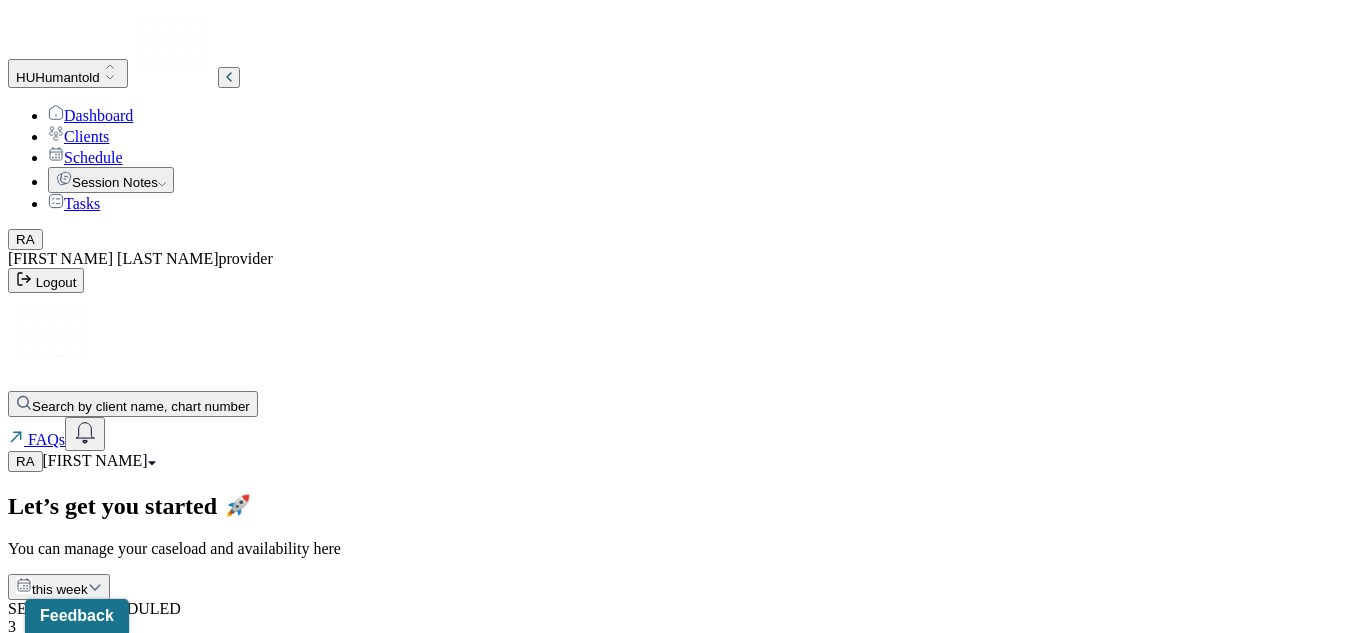 click on "[FIRST NAME]" at bounding box center (99, 460) 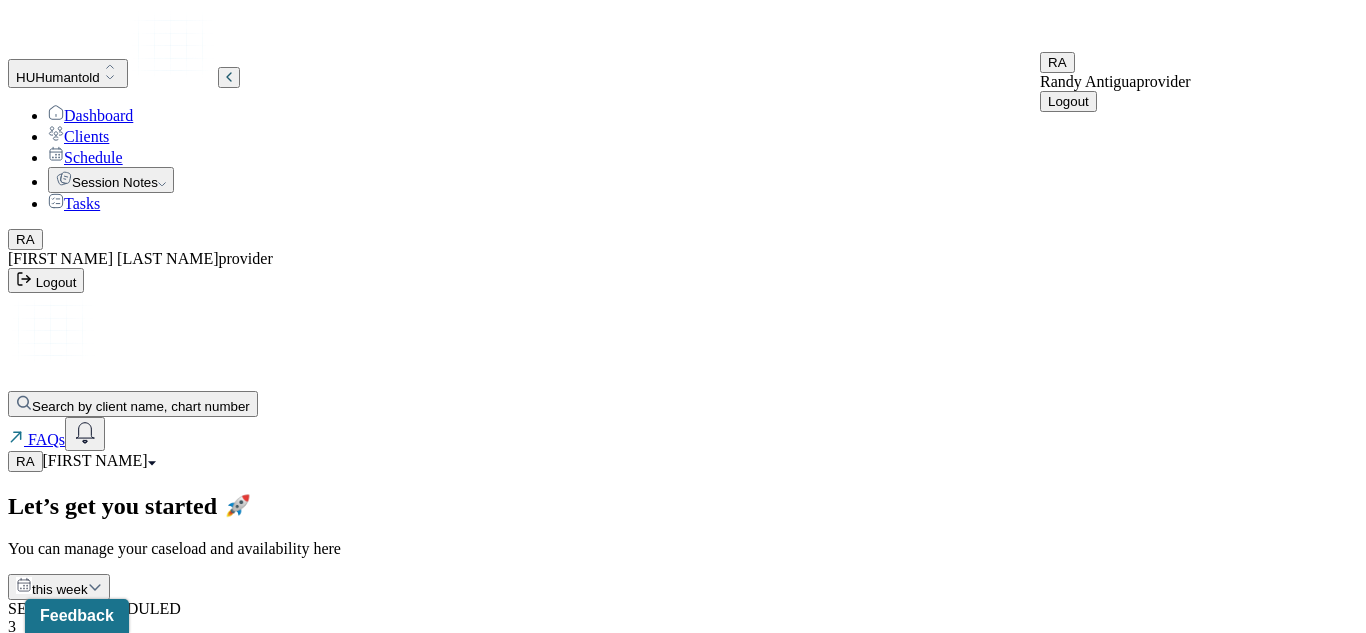 click on "Let’s get you started 🚀 You can manage your caseload and availability here   this week   SESSIONS SCHEDULED 3 COMPLETED NOTES 0 LATE NOTES 0" at bounding box center (683, 730) 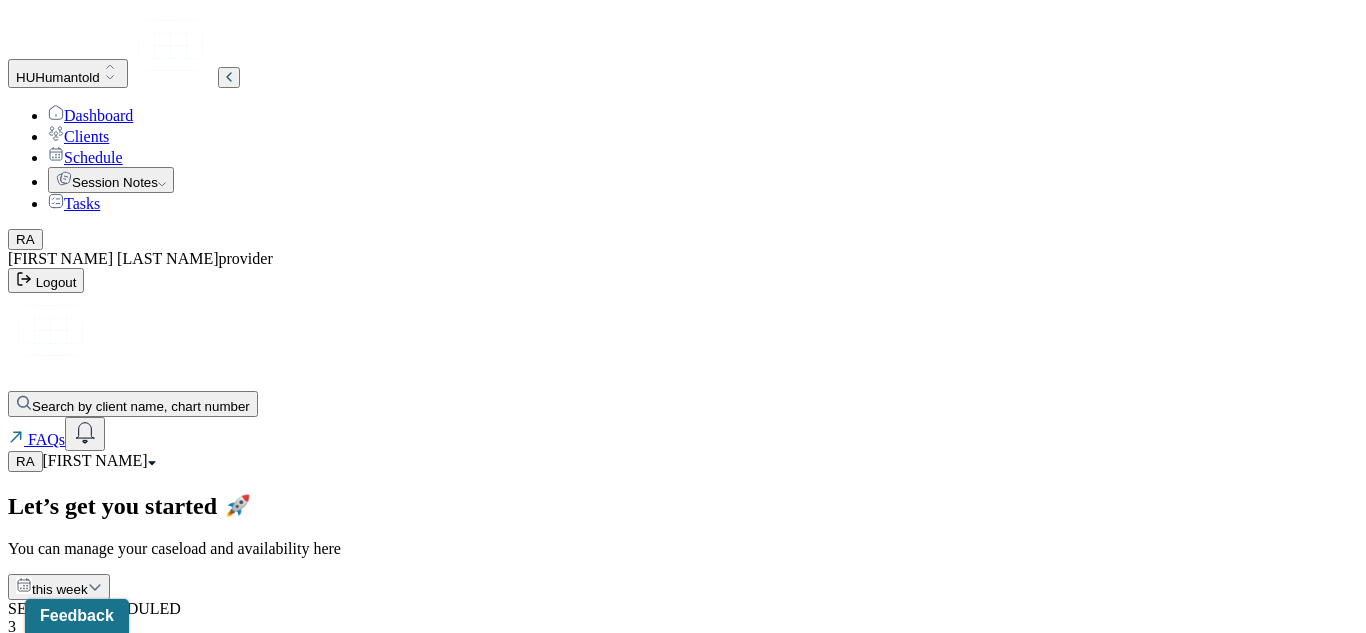 click on "3" at bounding box center [683, 627] 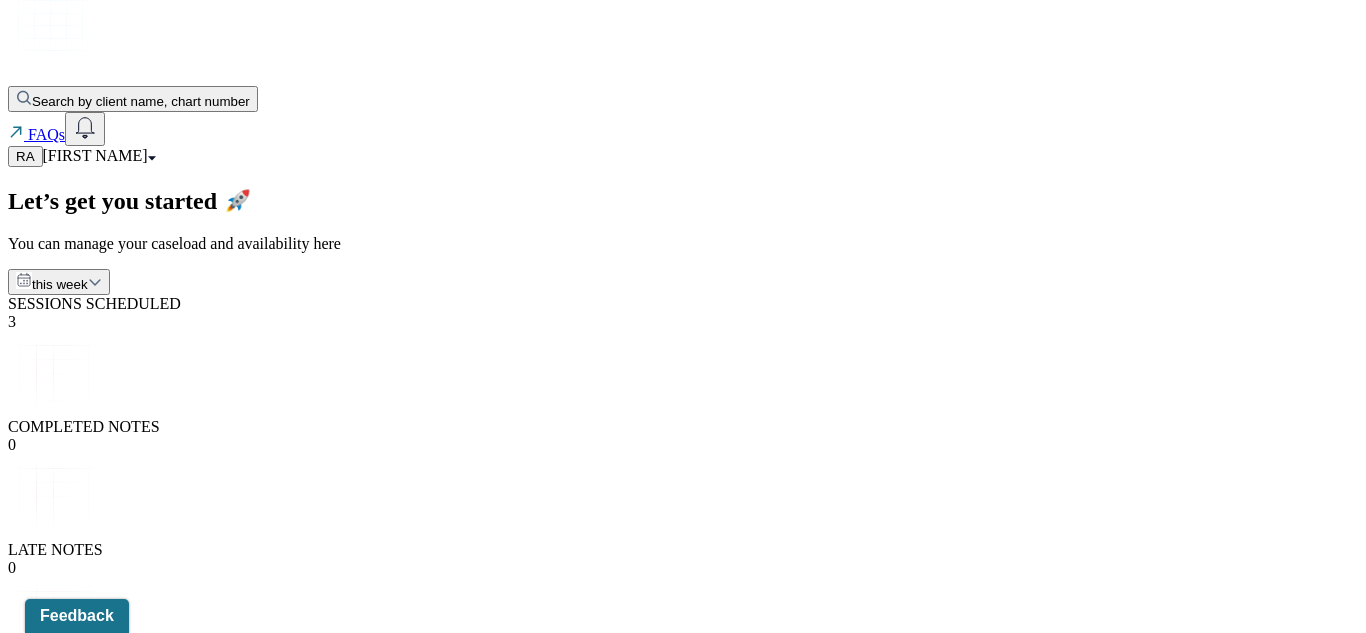 scroll, scrollTop: 0, scrollLeft: 0, axis: both 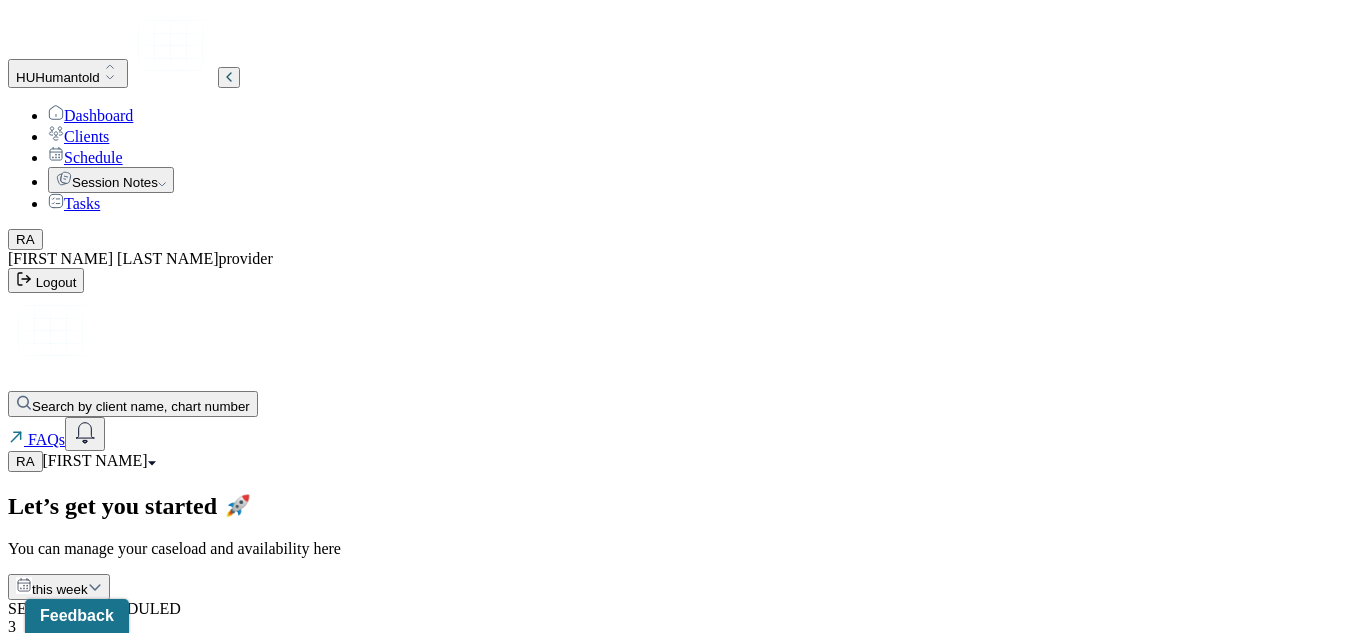 click on "this week" at bounding box center [60, 589] 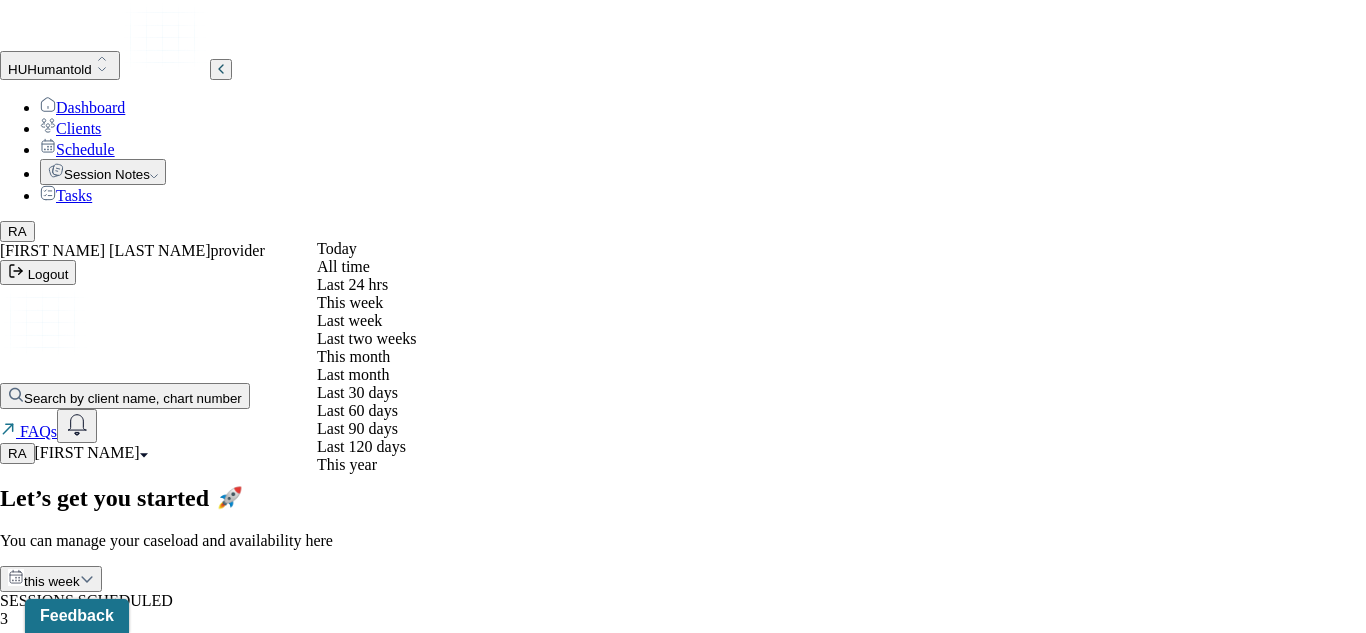 click on "You can manage your caseload and availability here" at bounding box center [683, 541] 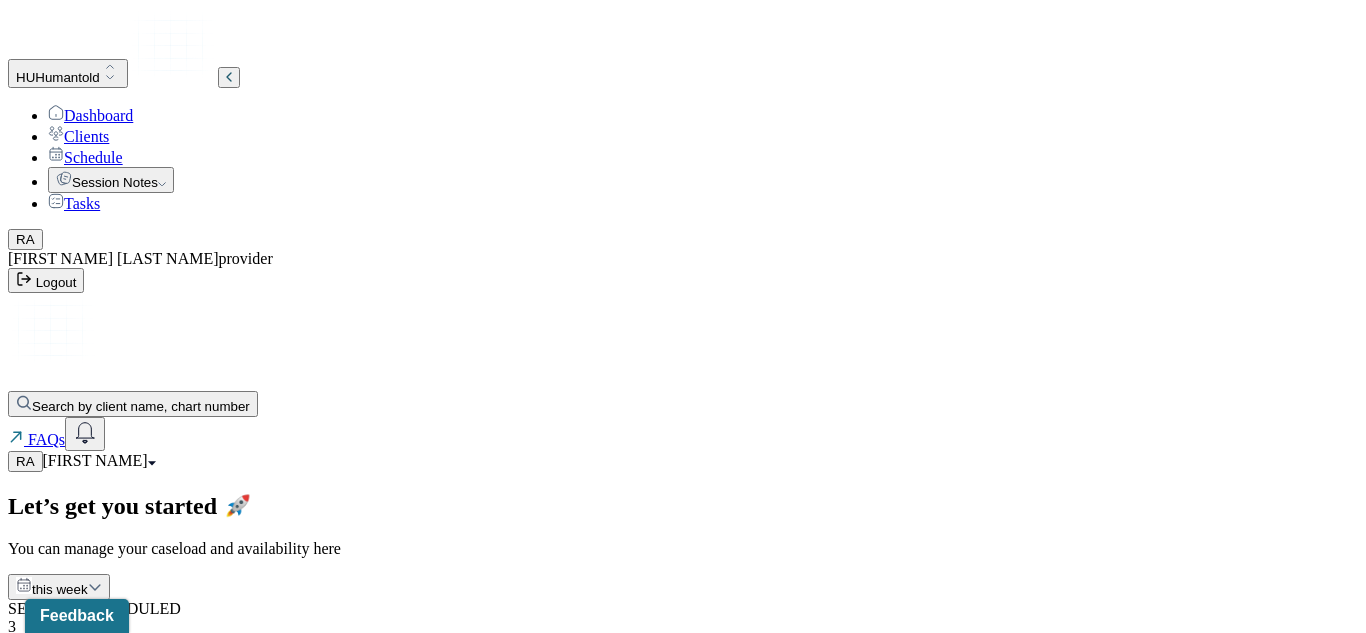 click on "View caseload" at bounding box center [54, 1056] 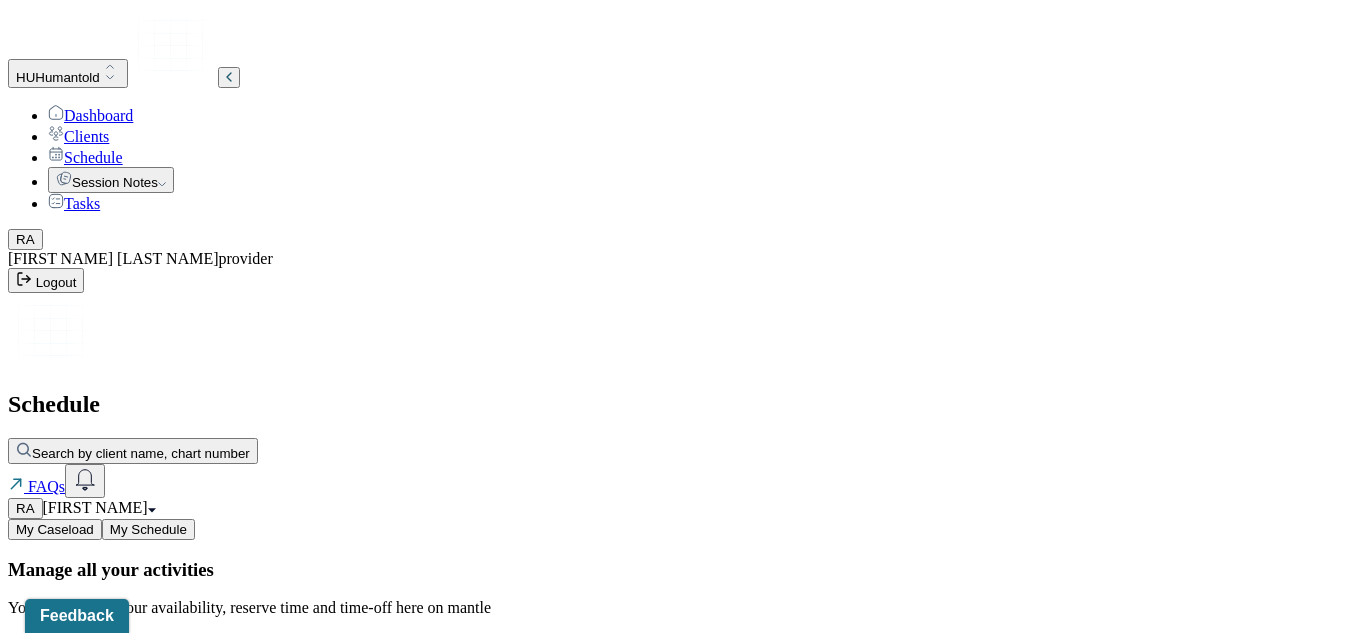 click at bounding box center [20, 897] 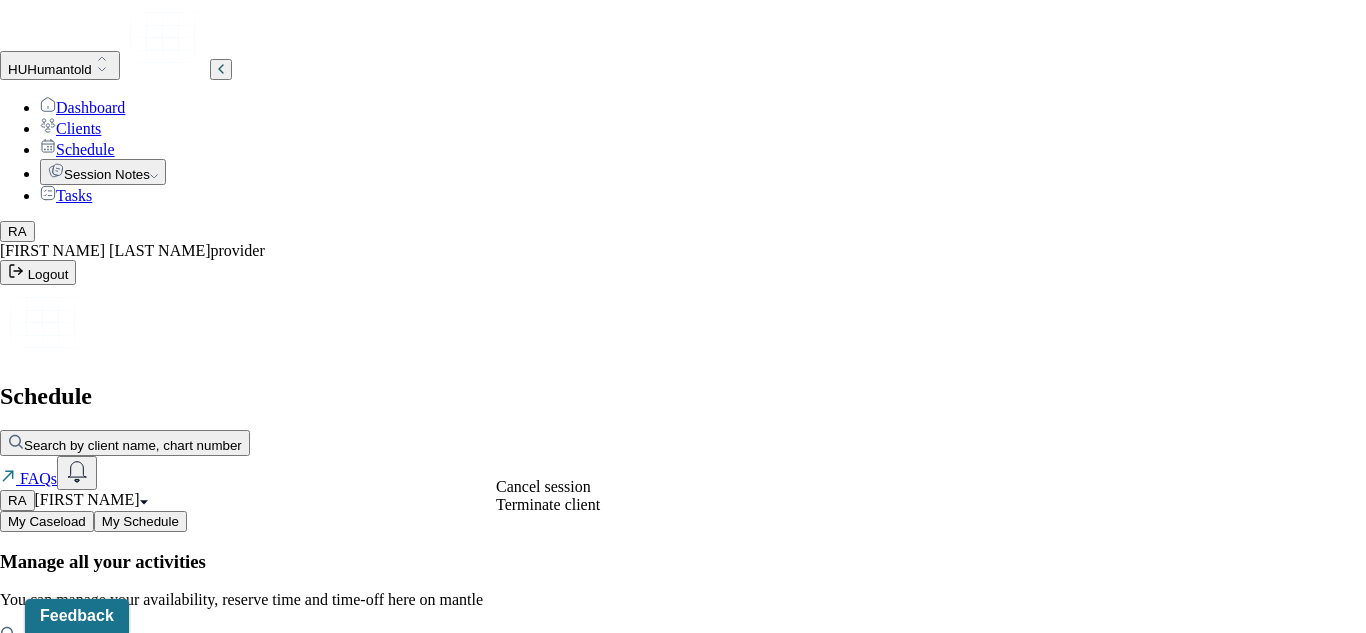 click on "Show All Clients     My Day     My Week     Caseload" at bounding box center [683, 668] 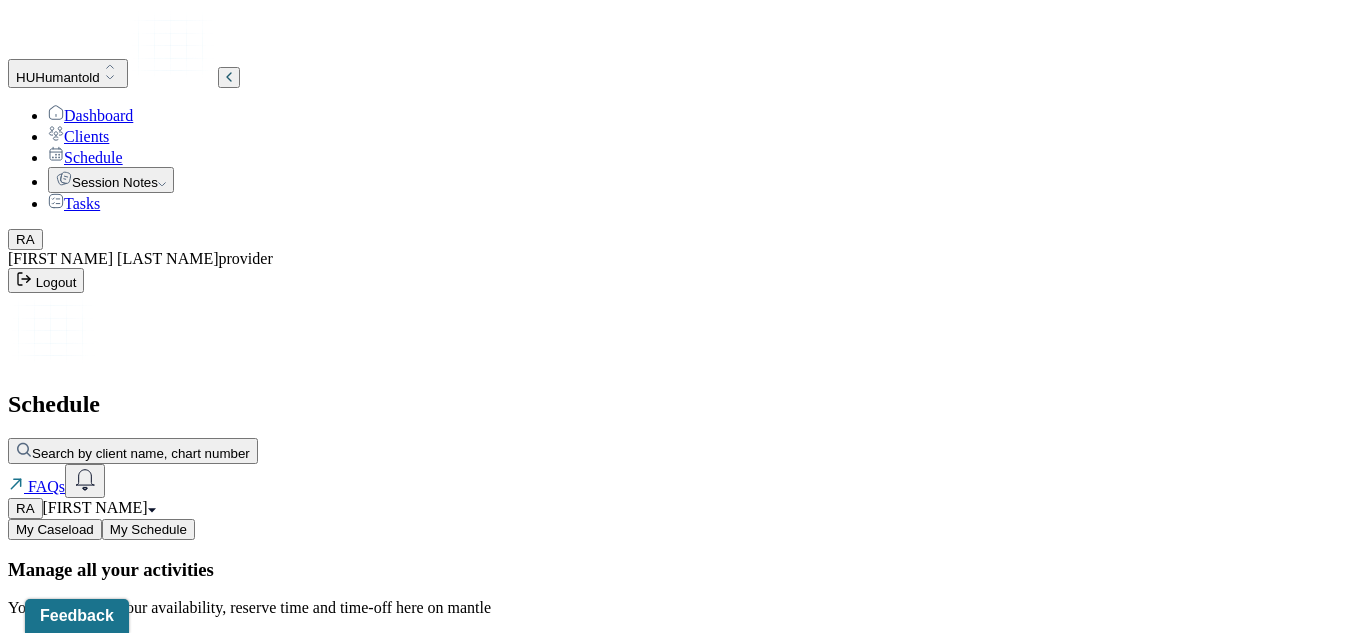 click at bounding box center (20, 897) 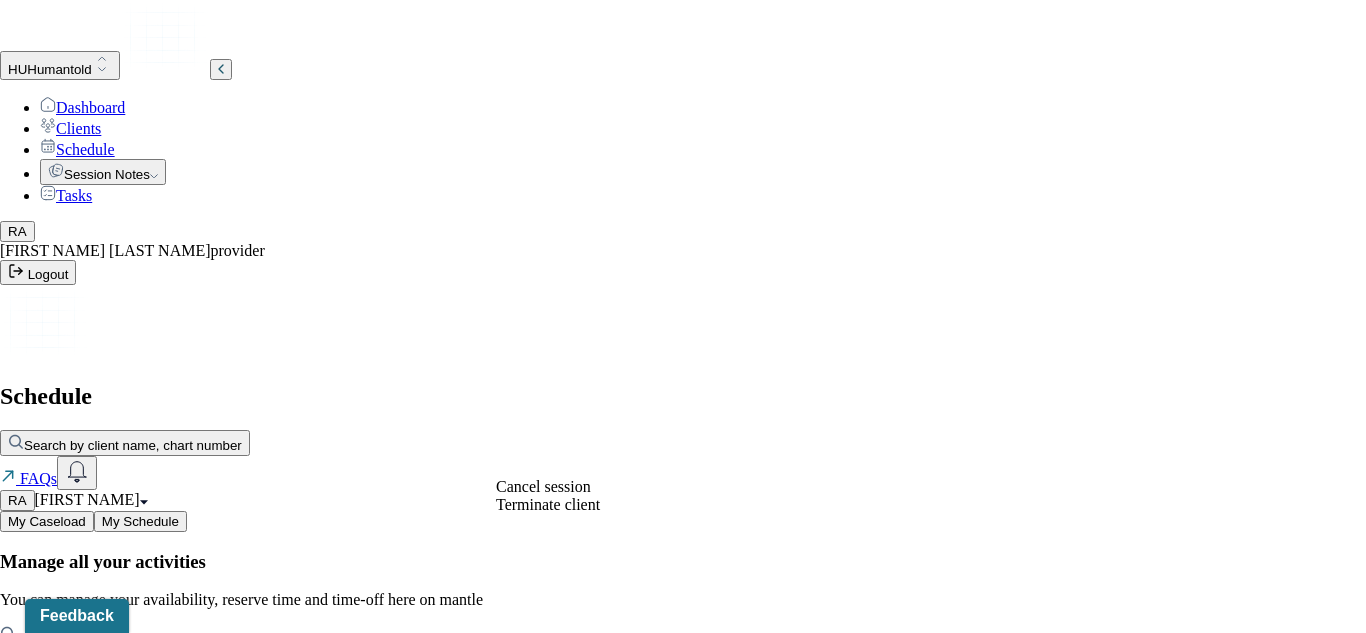 click on "Show All Clients     My Day     My Week     Caseload" at bounding box center (683, 668) 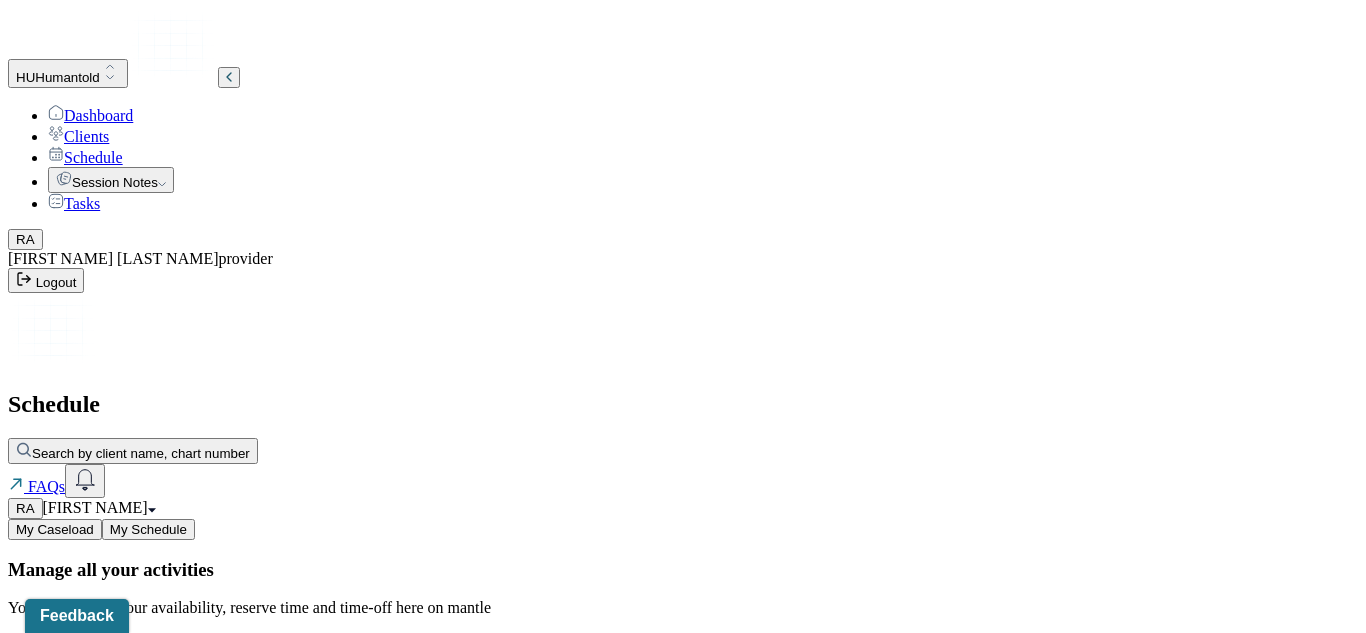 click on "Clients" at bounding box center (78, 136) 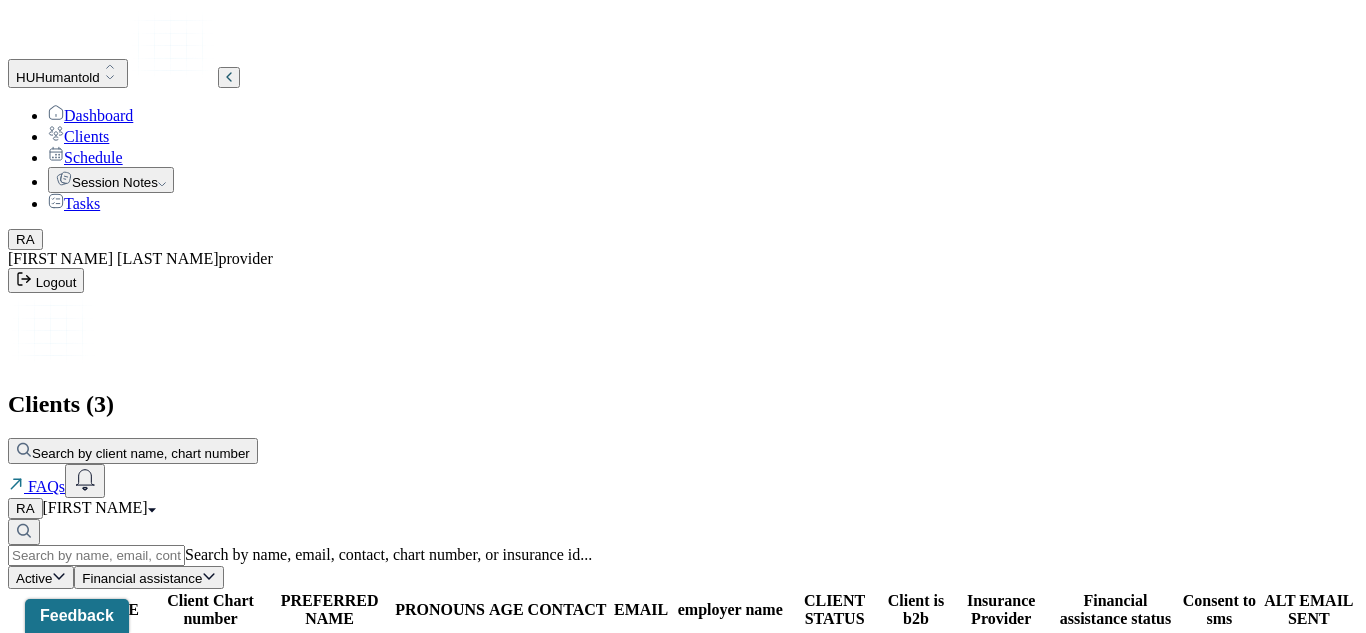 click on "--" at bounding box center (329, 690) 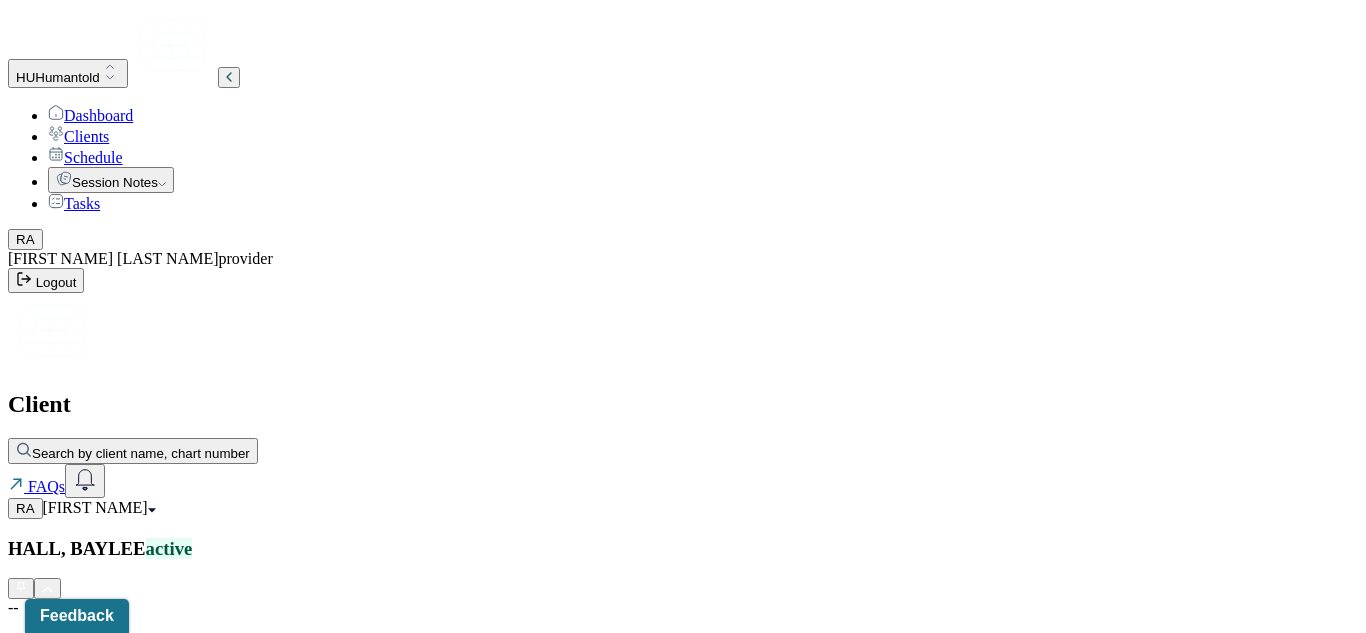 click on "[LAST NAME], [FIRST NAME] active         -- CLIENT CHART NUMBER HKDH423 PREFERRED NAME -- SEX male AGE 29  yrs DATE OF BIRTH [DATE]  CONTACT ([PHONE]) EMAIL [EMAIL] PROVIDER [LAST NAME], [FIRST NAME] MHC-LP DIAGNOSIS -- DIAGNOSIS CODE -- LAST SESSION [DATE] insurance provider CARELON FINANCIAL ASSISTANCE STATUS -- Address [NUMBER] [STREET] City [CITY] State [STATE] Zipcode [ZIPCODE] Consent to Sms Yes On Trial No Portal Activation No" at bounding box center [683, 1275] 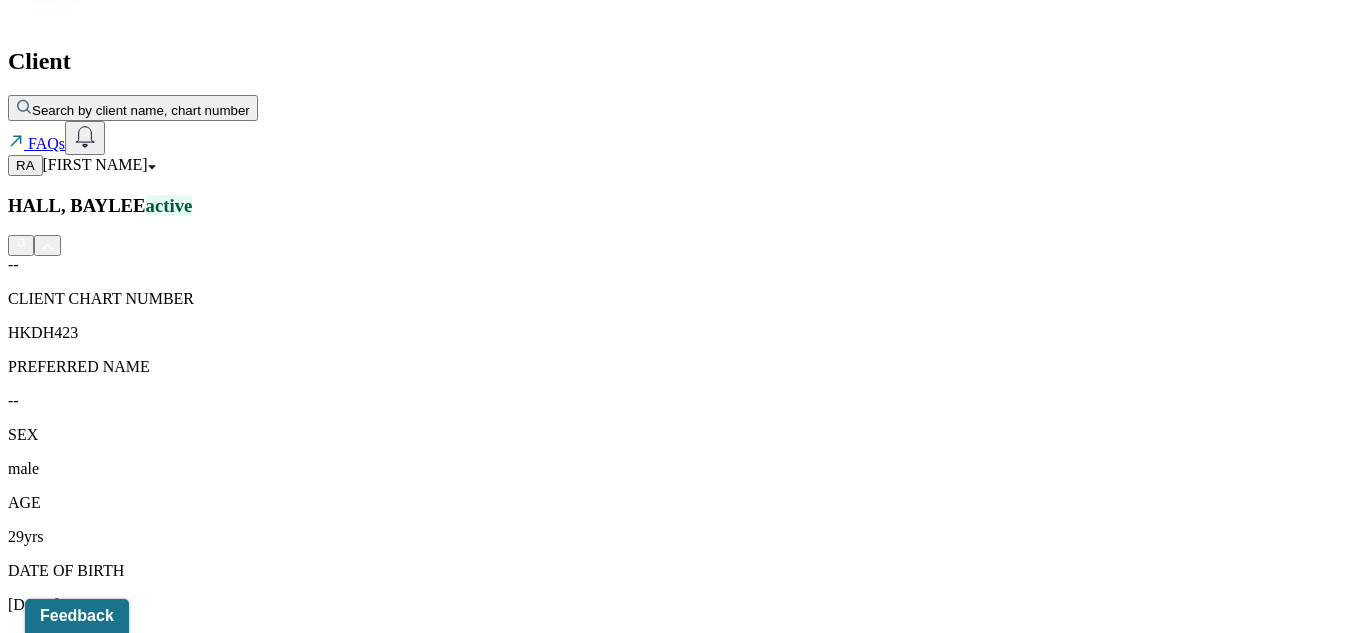 scroll, scrollTop: 345, scrollLeft: 0, axis: vertical 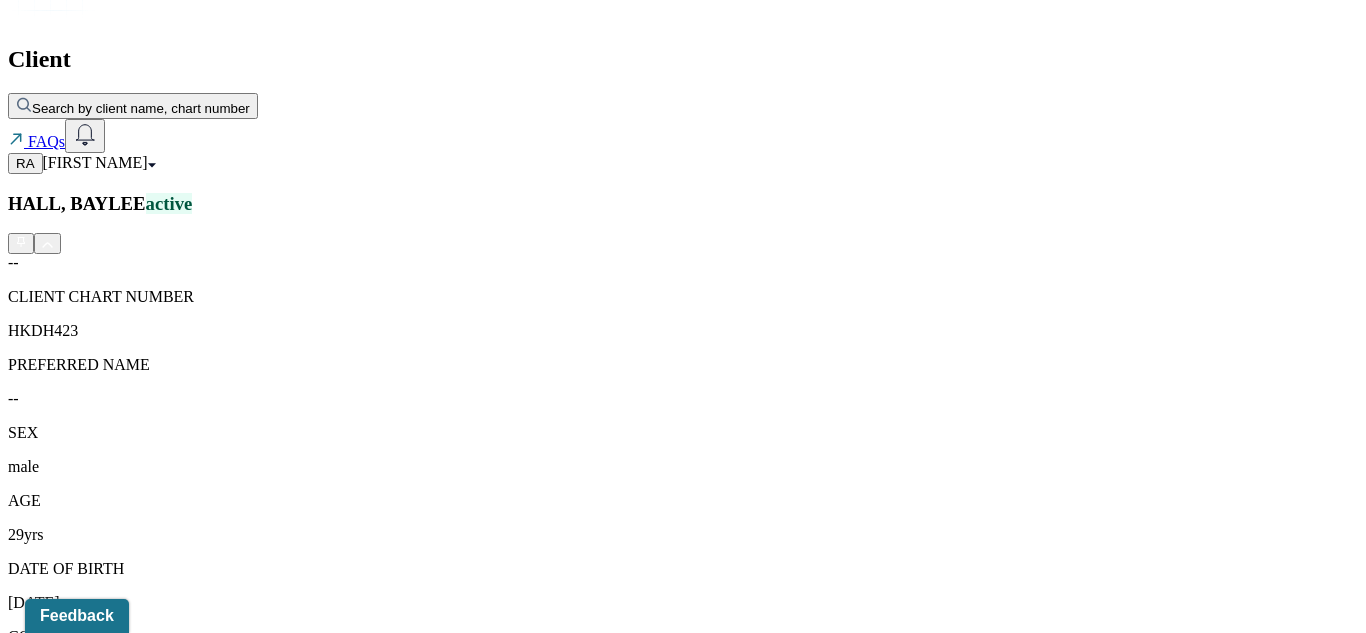 click on "Relations info" at bounding box center (109, 1692) 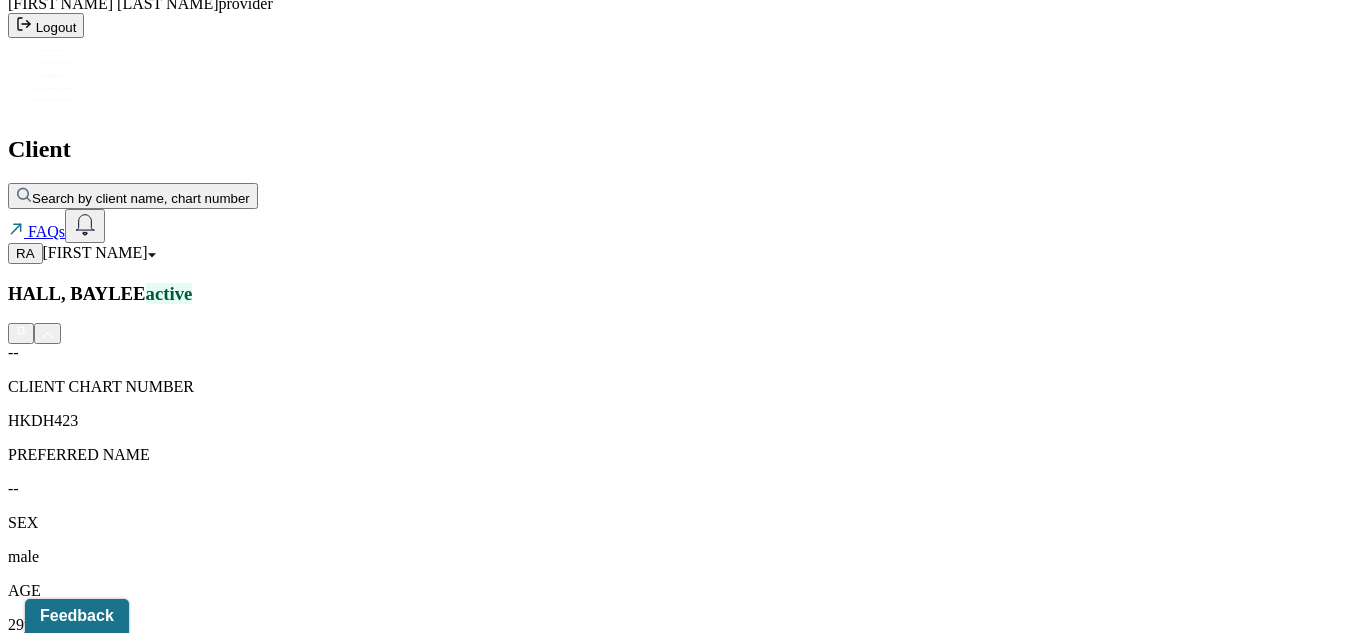 scroll, scrollTop: 256, scrollLeft: 0, axis: vertical 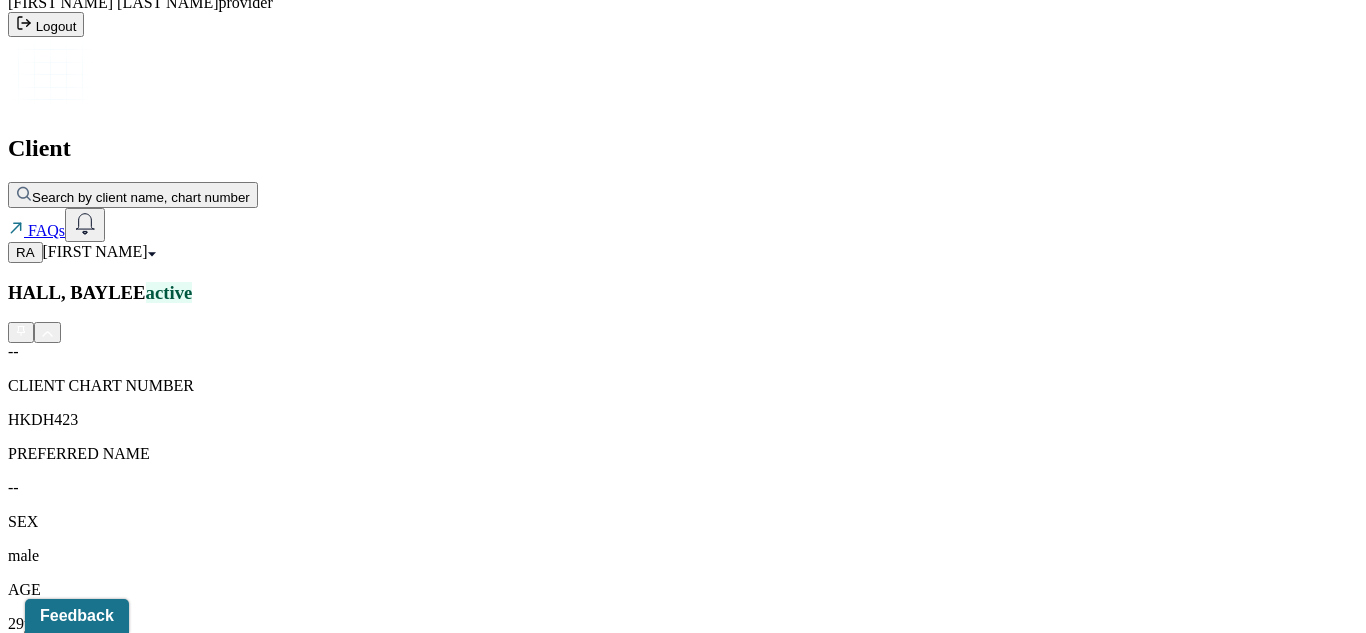 click on "Session Notes" at bounding box center [209, 1781] 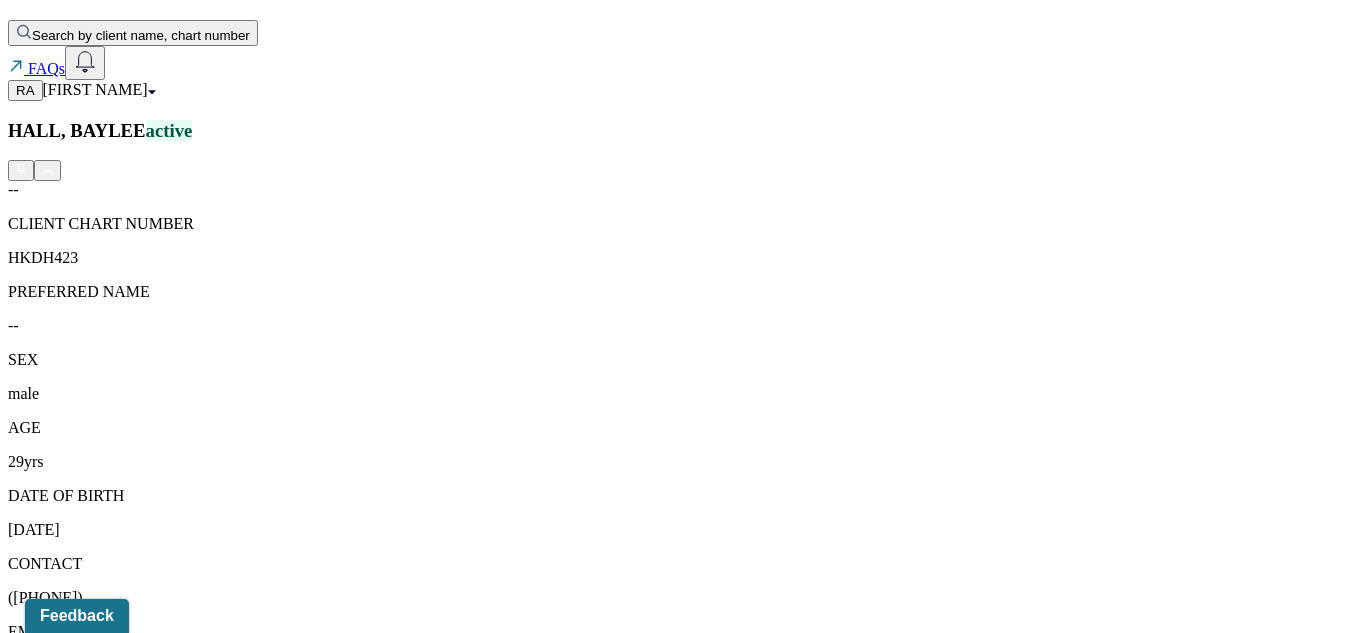 click on "07/07/2025" at bounding box center (118, 1753) 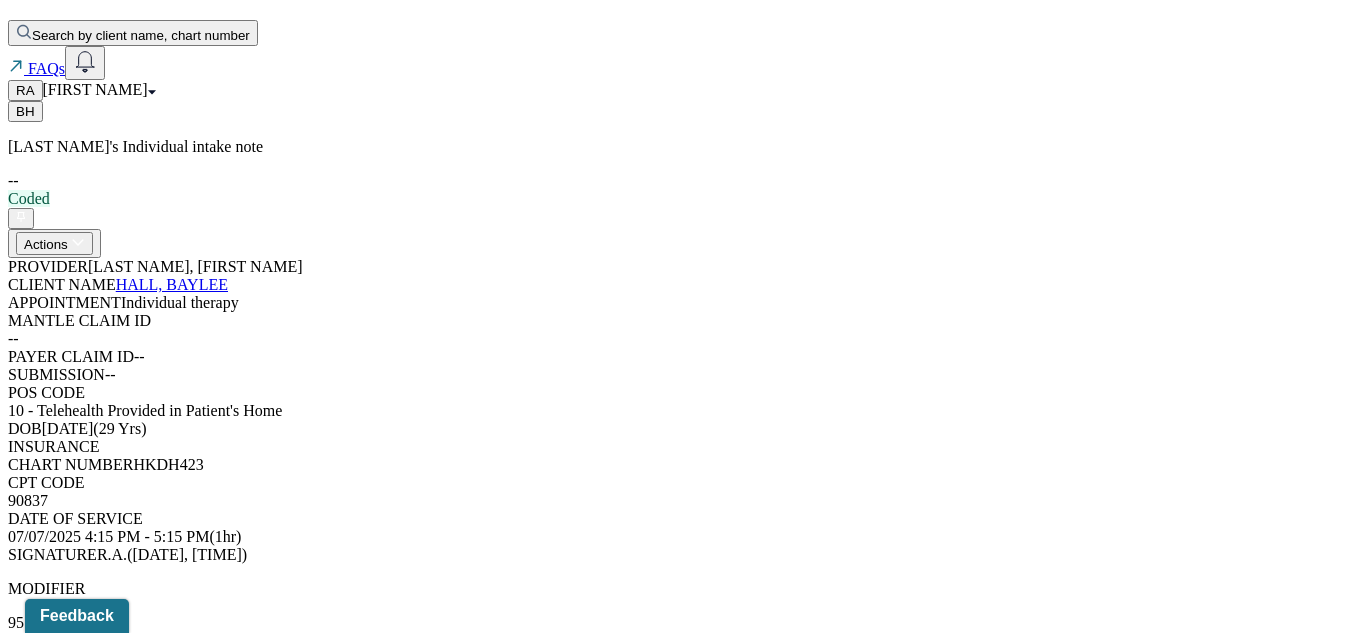 click on "Content     Messages     Change requested     Activity" at bounding box center [683, 767] 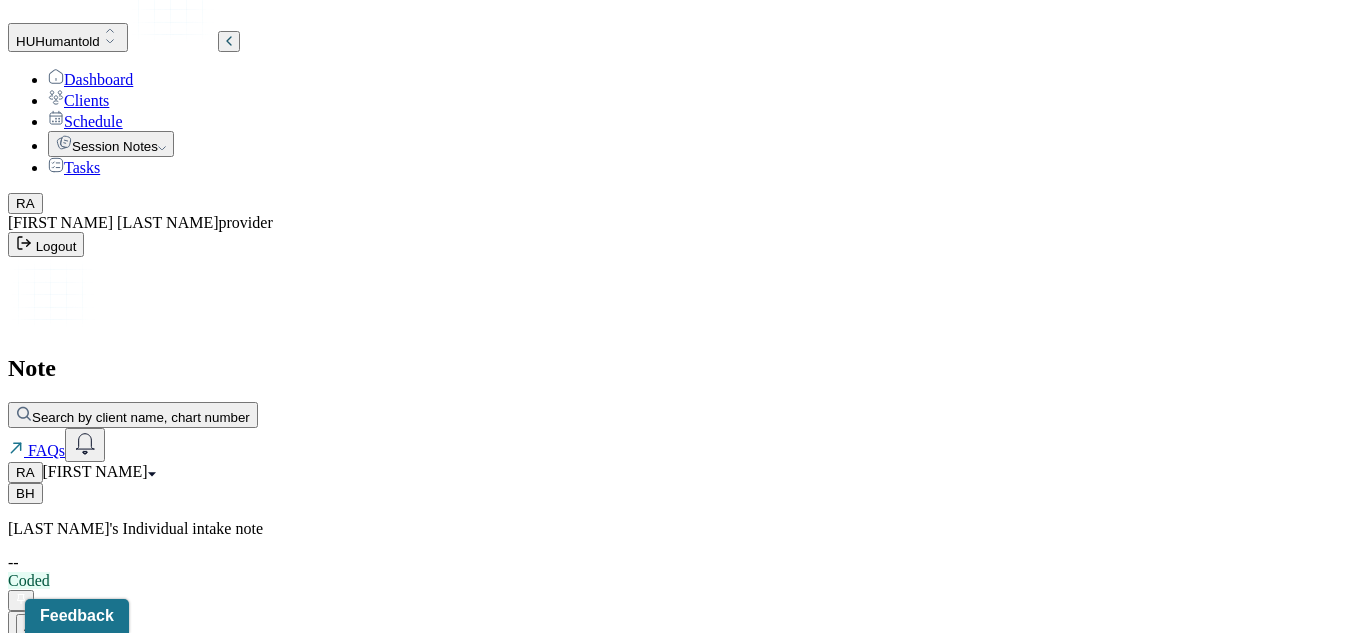 scroll, scrollTop: 0, scrollLeft: 0, axis: both 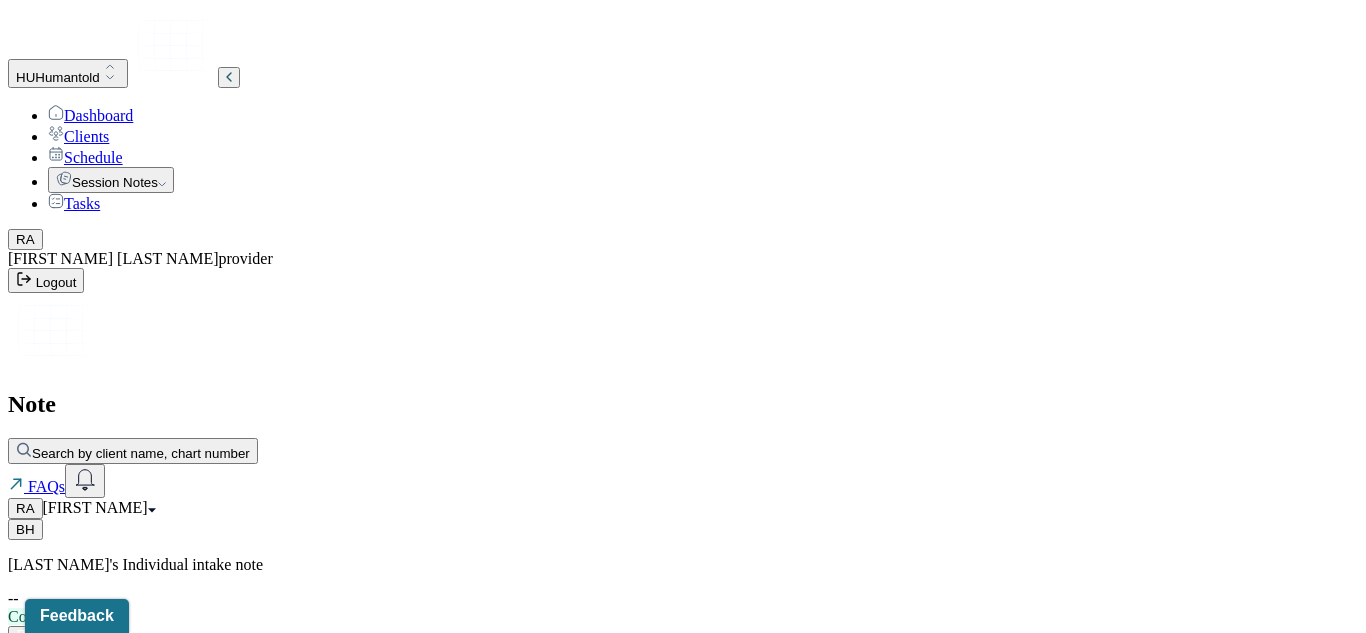 click 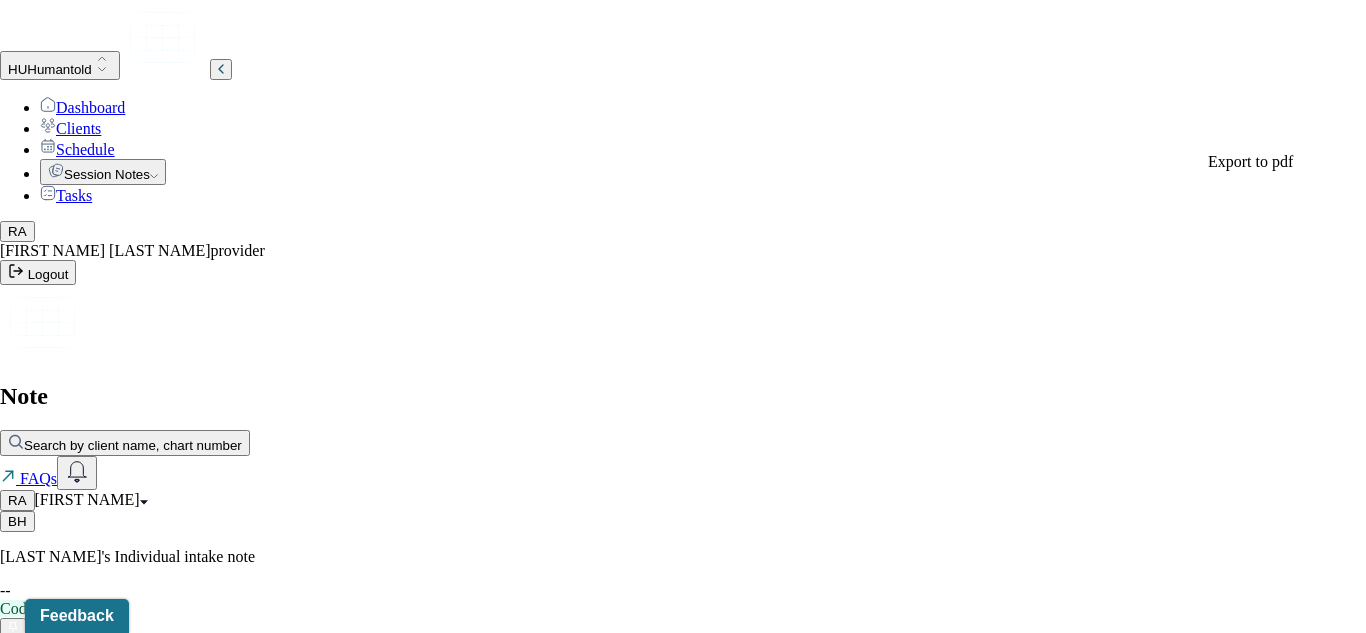 click on "BH [LAST NAME]'s   Individual intake note -- Coded       Actions   PROVIDER [LAST NAME], [FIRST NAME] CLIENT NAME [LAST NAME], [FIRST NAME] APPOINTMENT Individual therapy   MANTLE CLAIM ID -- PAYER CLAIM ID -- SUBMISSION -- POS CODE 10 - Telehealth Provided in Patient's Home DOB [DATE]  ([AGE] Yrs) INSURANCE CARE CHART NUMBER HKDH423 CPT CODE 90837 DATE OF SERVICE [DATE]   4:15 PM   -   5:15 PM ( 1hr ) SIGNATURE R.A.  ([DATE], [TIME]) MODIFIER 95 Telemedicine DIAGNOSIS Primary:   F41.1 GENERALIZED ANXIETY DISORDER ,  Secondary:   -- Tertiary:   --" at bounding box center (683, 853) 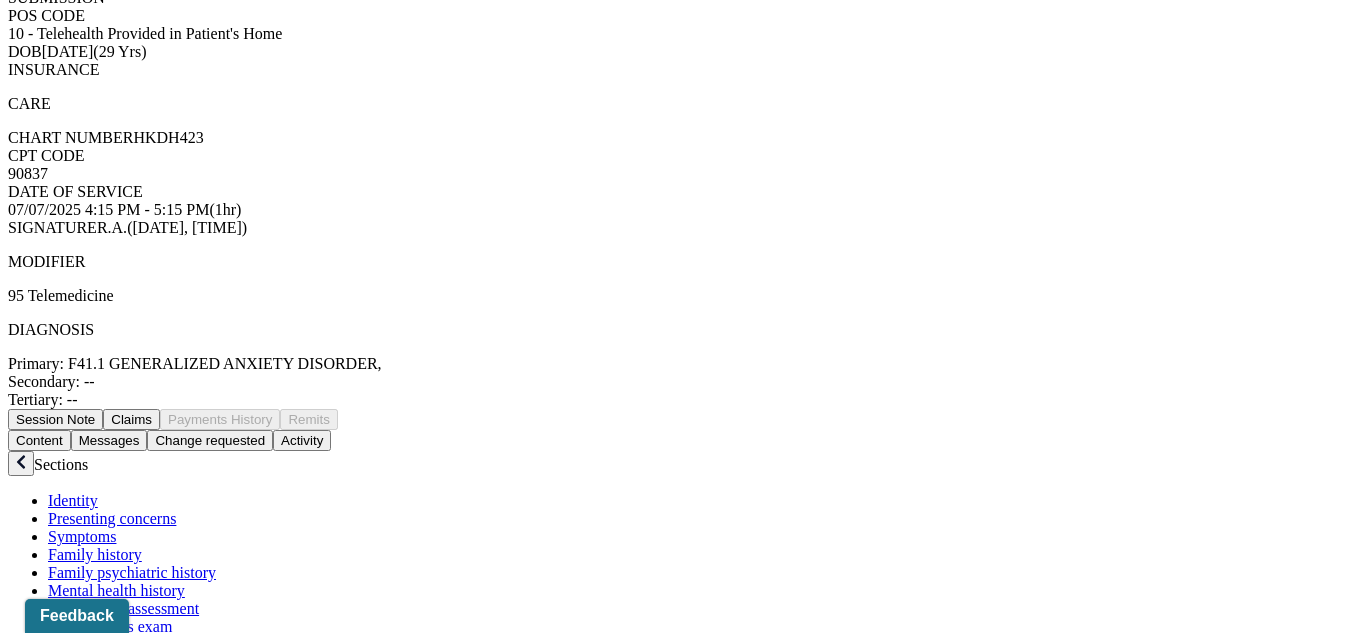 scroll, scrollTop: 811, scrollLeft: 0, axis: vertical 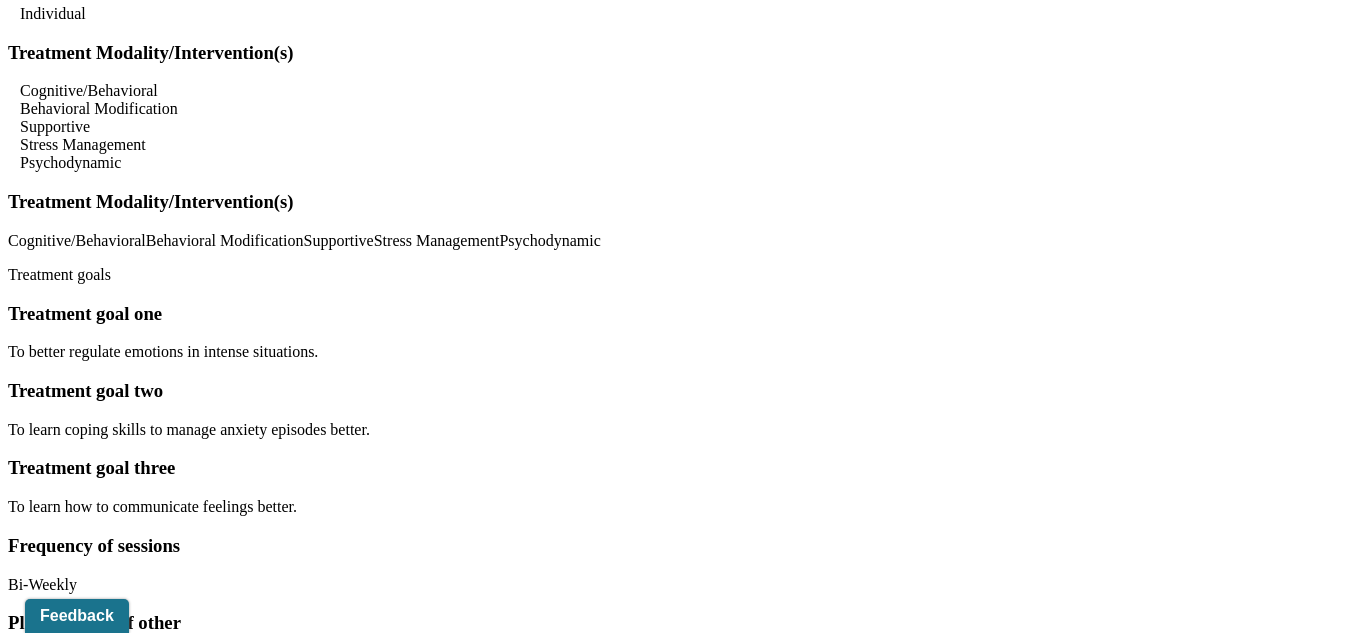 click on "Dashboard" at bounding box center [90, -8803] 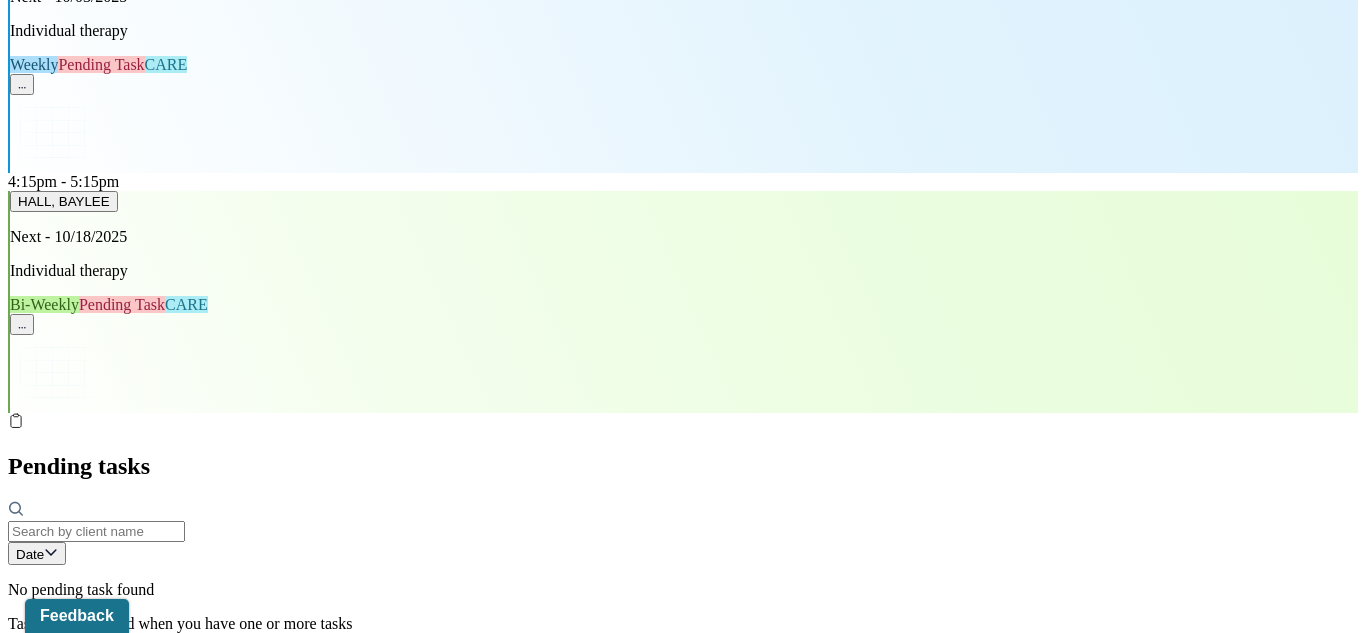 scroll, scrollTop: 533, scrollLeft: 0, axis: vertical 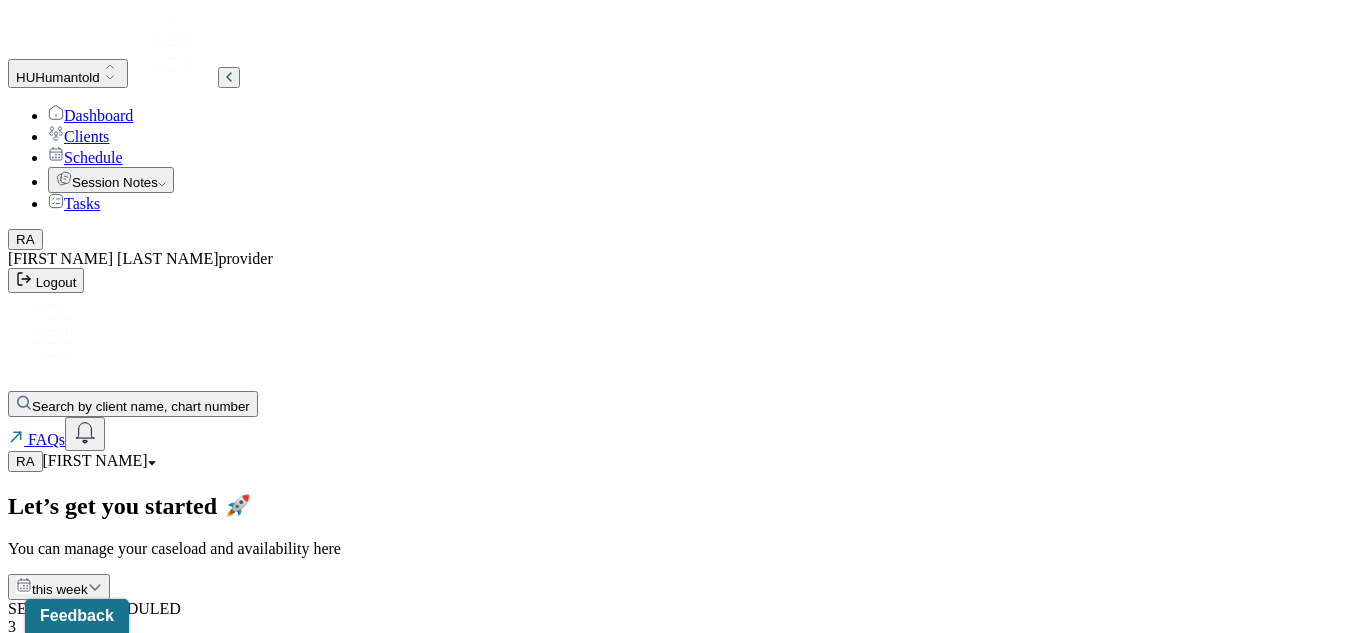 click on "Dashboard" at bounding box center [90, 115] 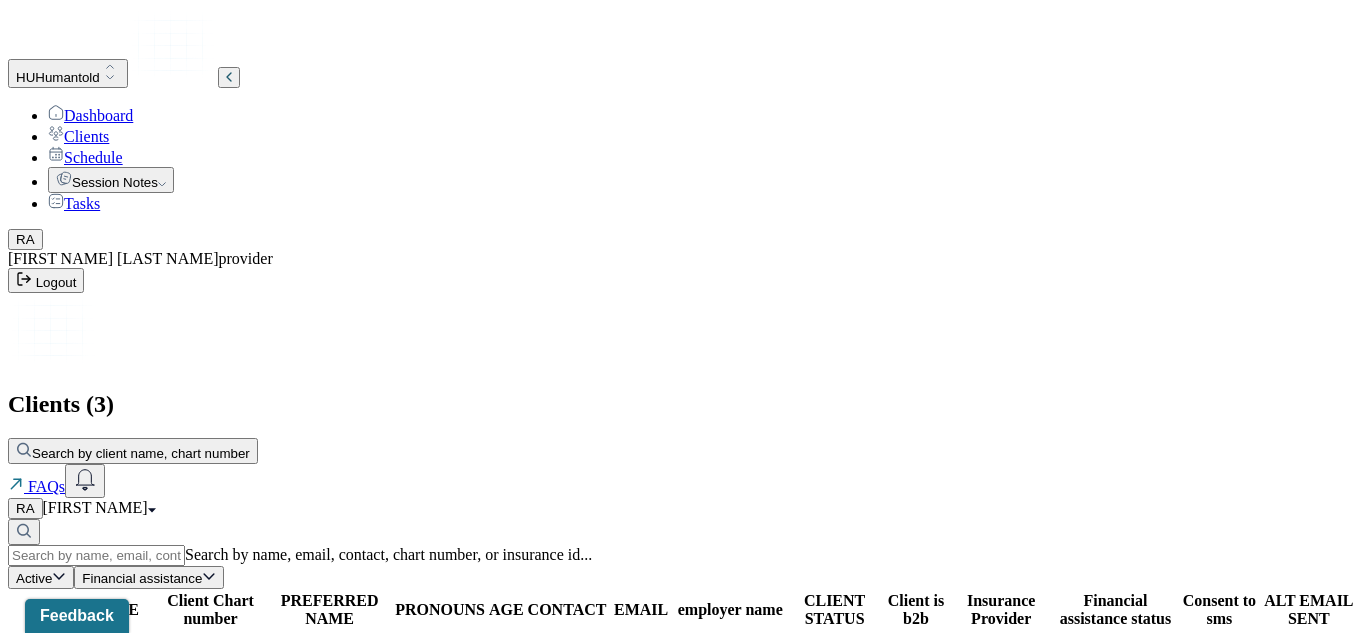 click on "Clients" at bounding box center [78, 136] 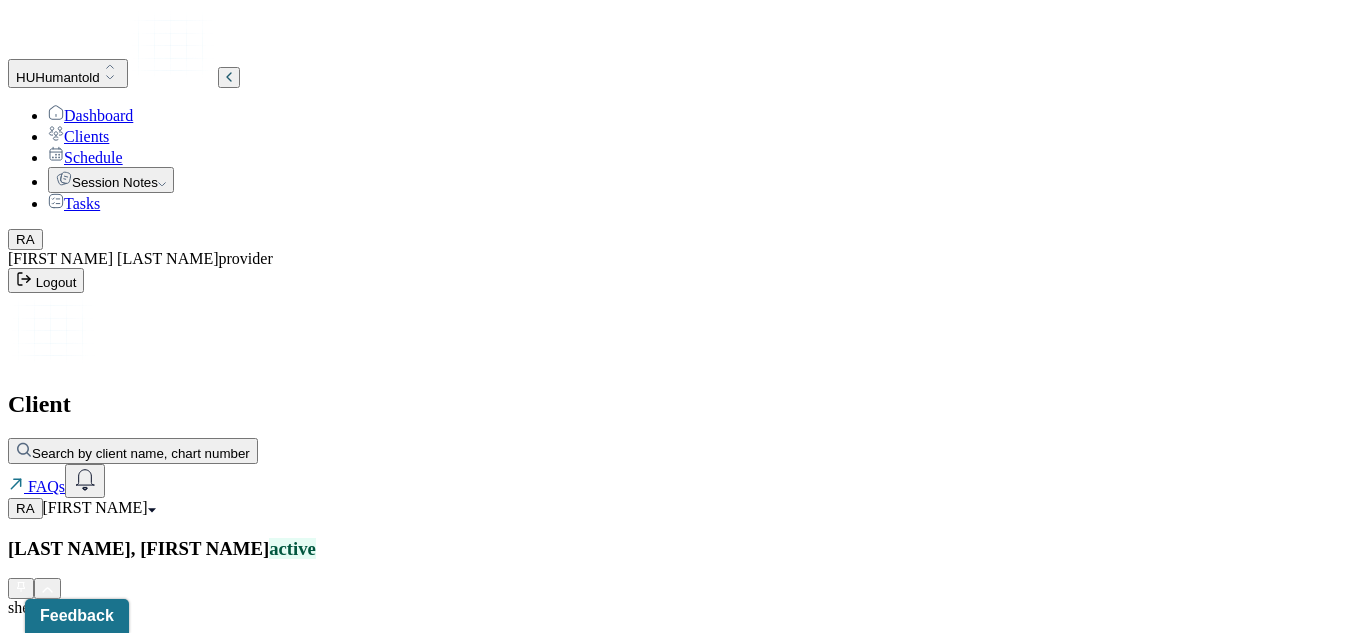 click on "[LAST NAME], [FIRST NAME] active         she/her/hers CLIENT CHART NUMBER FRUA035 PREFERRED NAME -- SEX female AGE 26  yrs DATE OF BIRTH [DATE]  CONTACT ([PHONE]) EMAIL [EMAIL] PROVIDER [LAST NAME], [FIRST NAME] MHC-LP DIAGNOSIS -- DIAGNOSIS CODE -- LAST SESSION [DATE] insurance provider CARELON FINANCIAL ASSISTANCE STATUS -- Address [NUMBER] [STREET] Unit [NUMBER] City [CITY] State [STATE] Zipcode [ZIPCODE] Consent to Sms Yes On Trial -- Portal Activation No   Memo     Relations info     Session Notes     Documents     Tasks     Category     active     Date     Add memo   No memo yet Client memos will appear here when added   Add memo" at bounding box center (683, 1389) 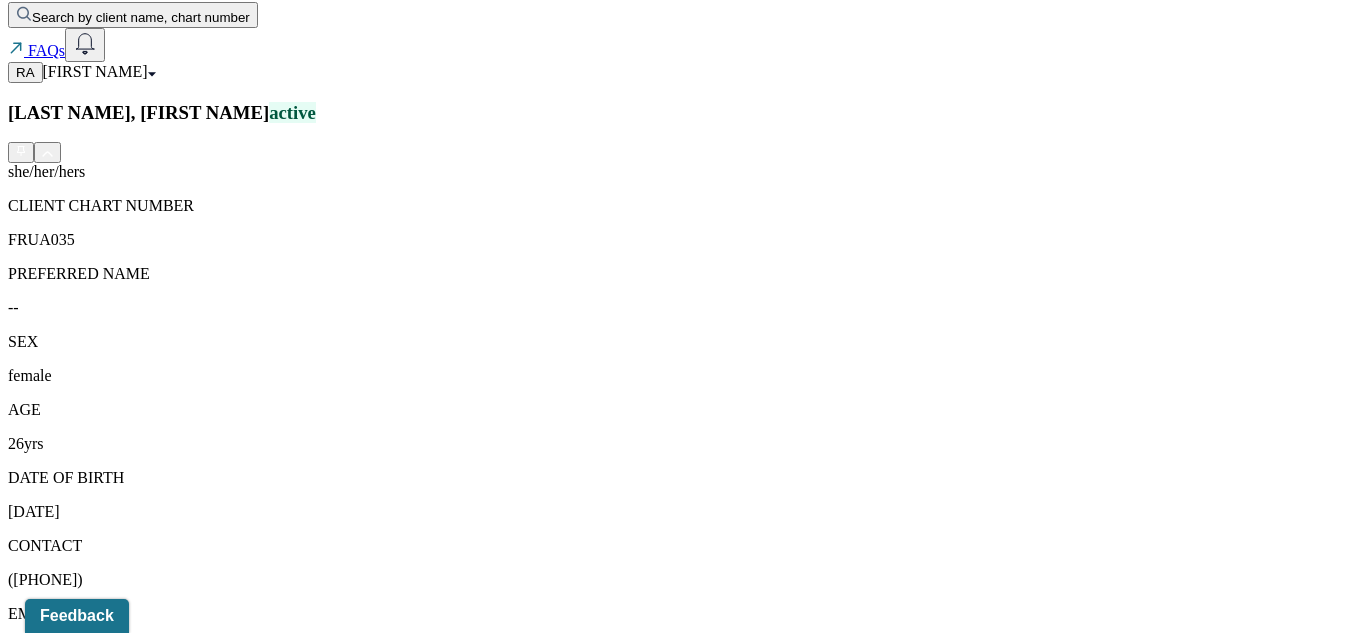 scroll, scrollTop: 440, scrollLeft: 0, axis: vertical 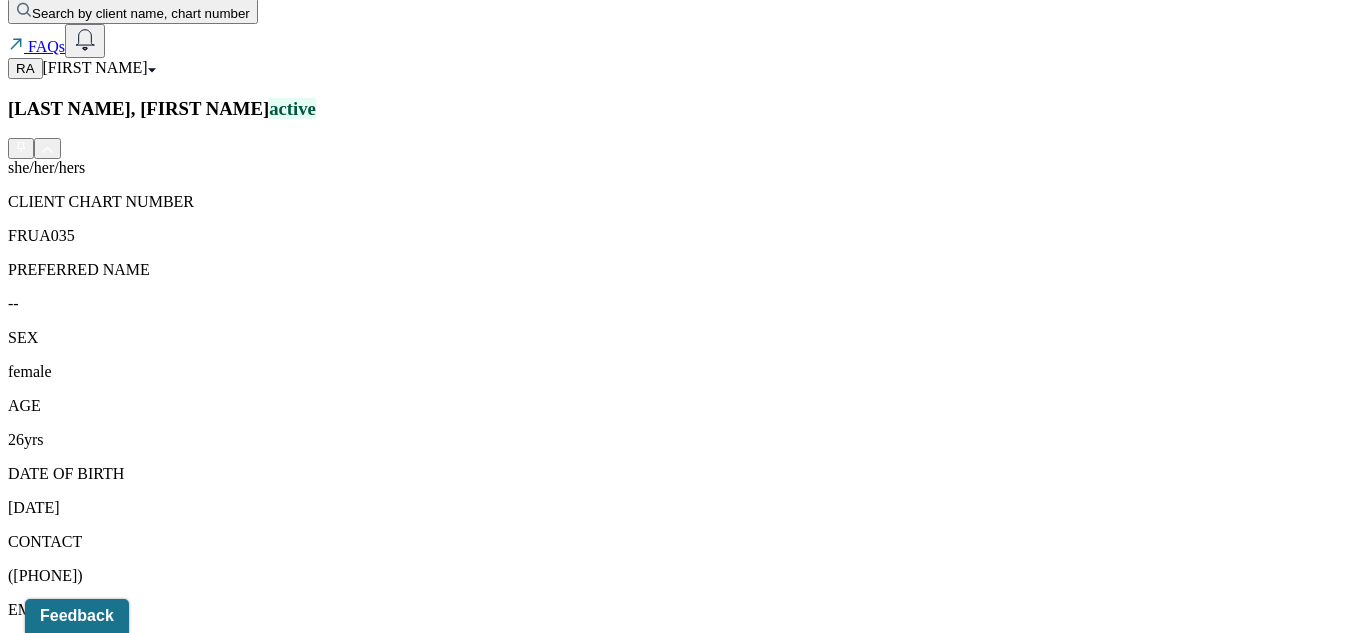 click on "Session Notes" at bounding box center (209, 1597) 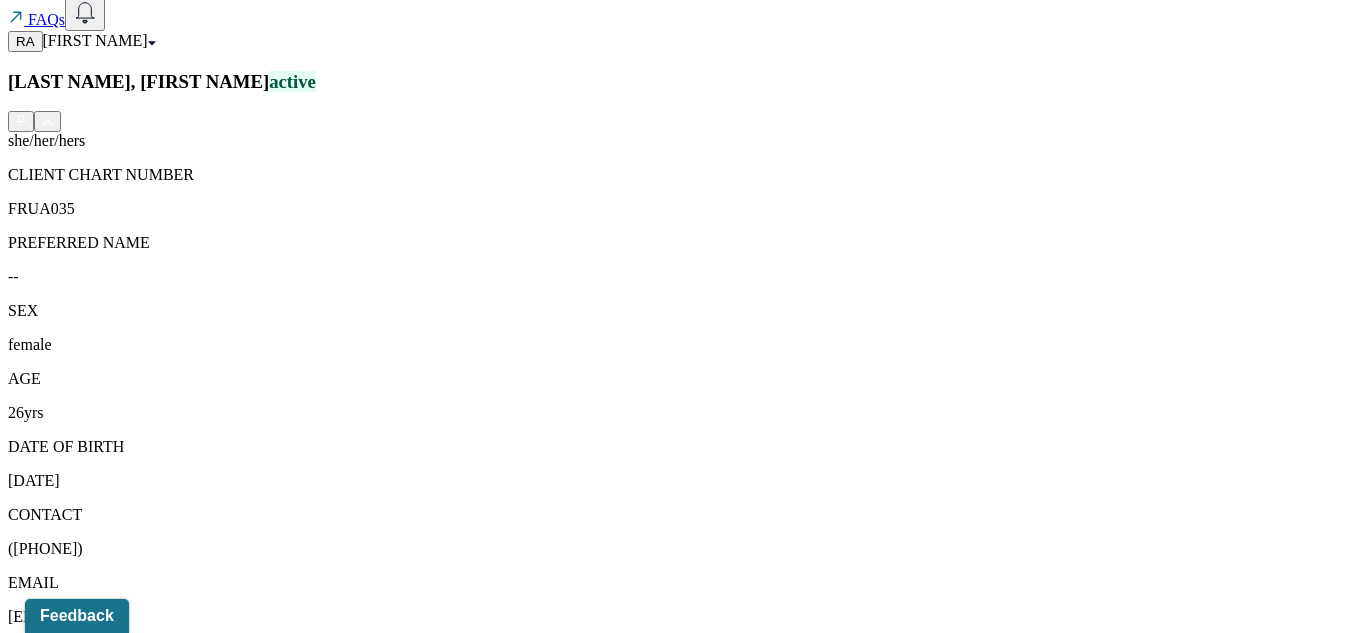 click on "Individual soap note" at bounding box center (264, 1704) 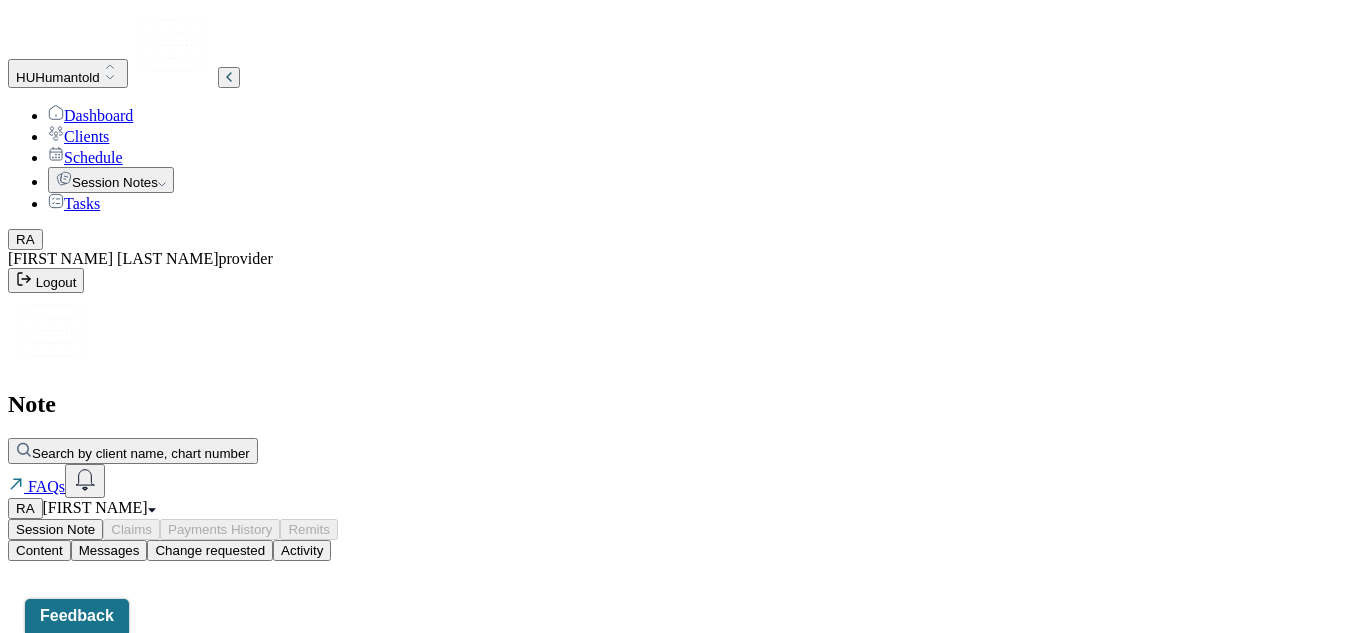 click at bounding box center [683, 561] 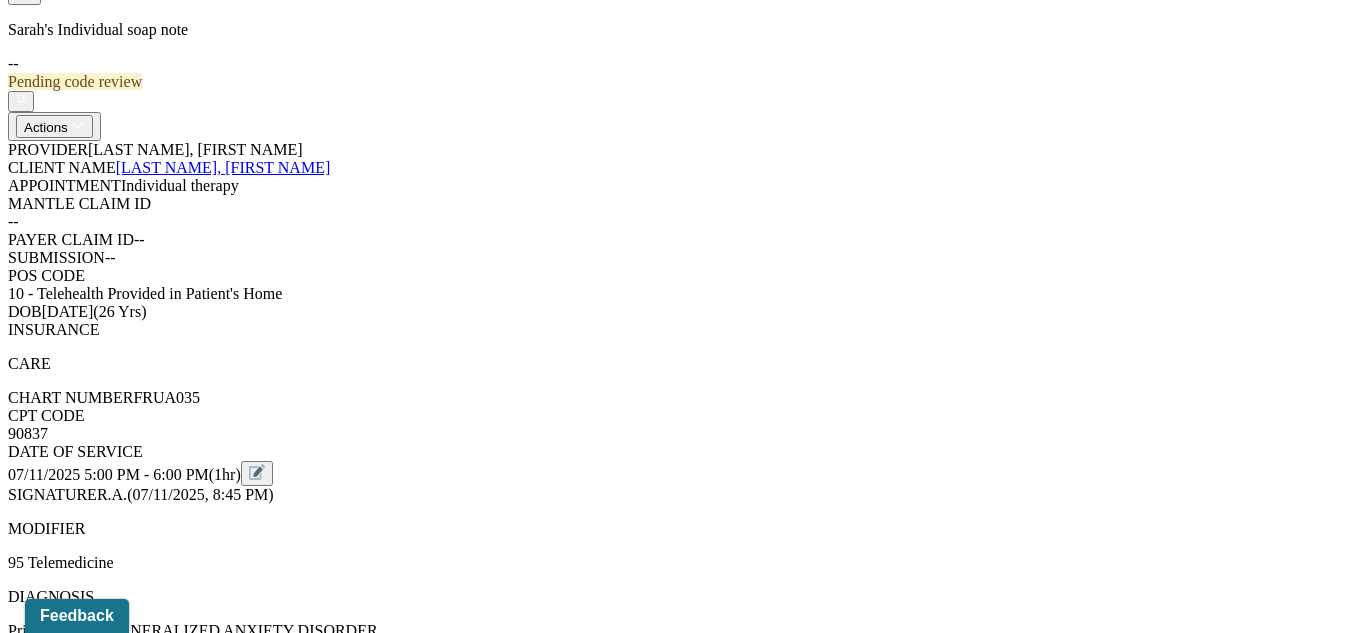 scroll, scrollTop: 529, scrollLeft: 0, axis: vertical 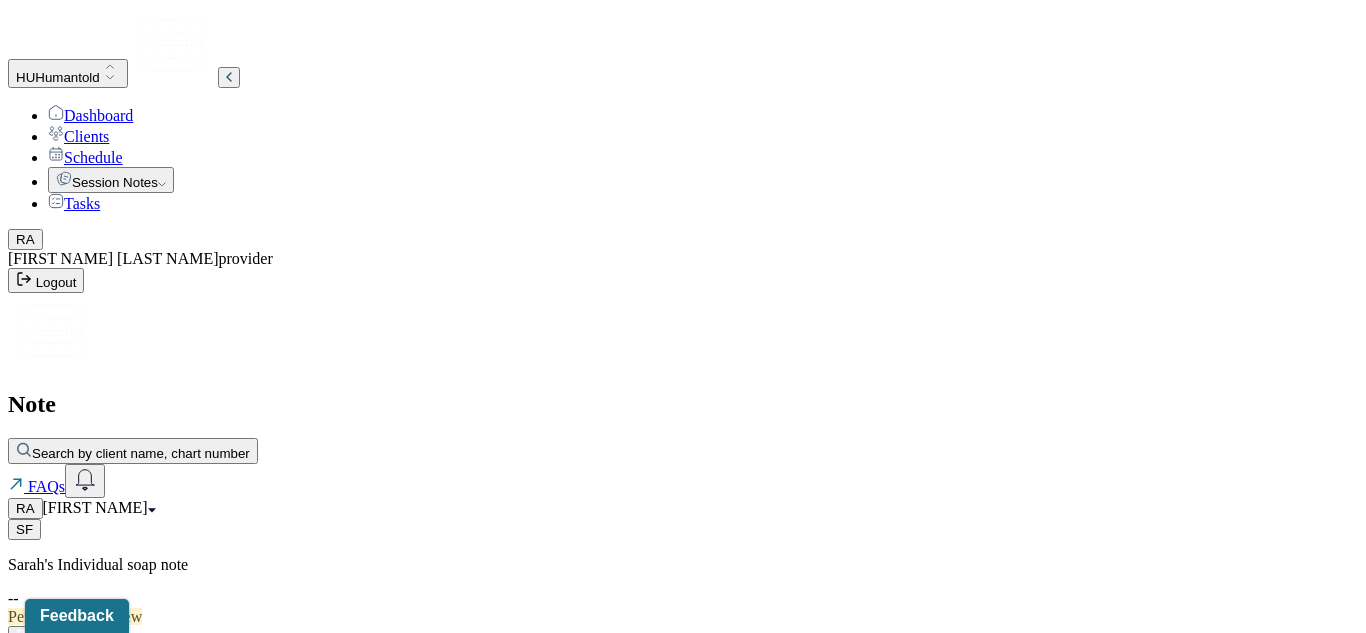 click on "[FIRST NAME]" at bounding box center (95, 507) 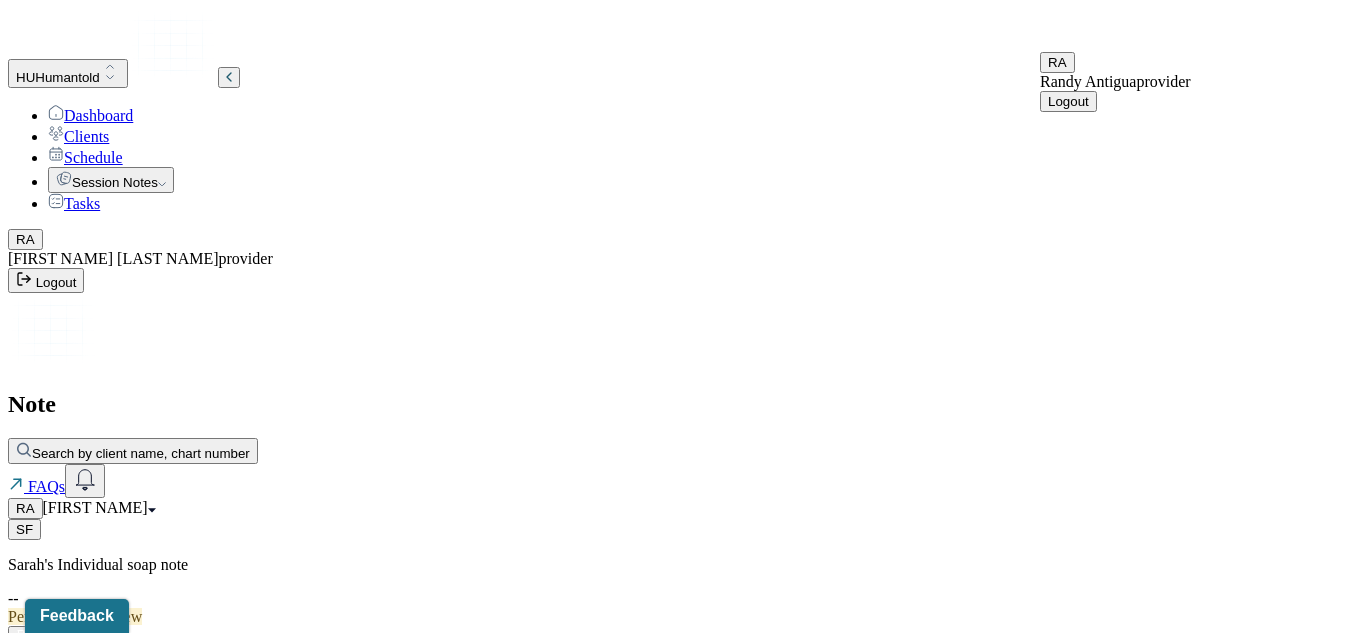 click on "Logout" at bounding box center (1068, 101) 